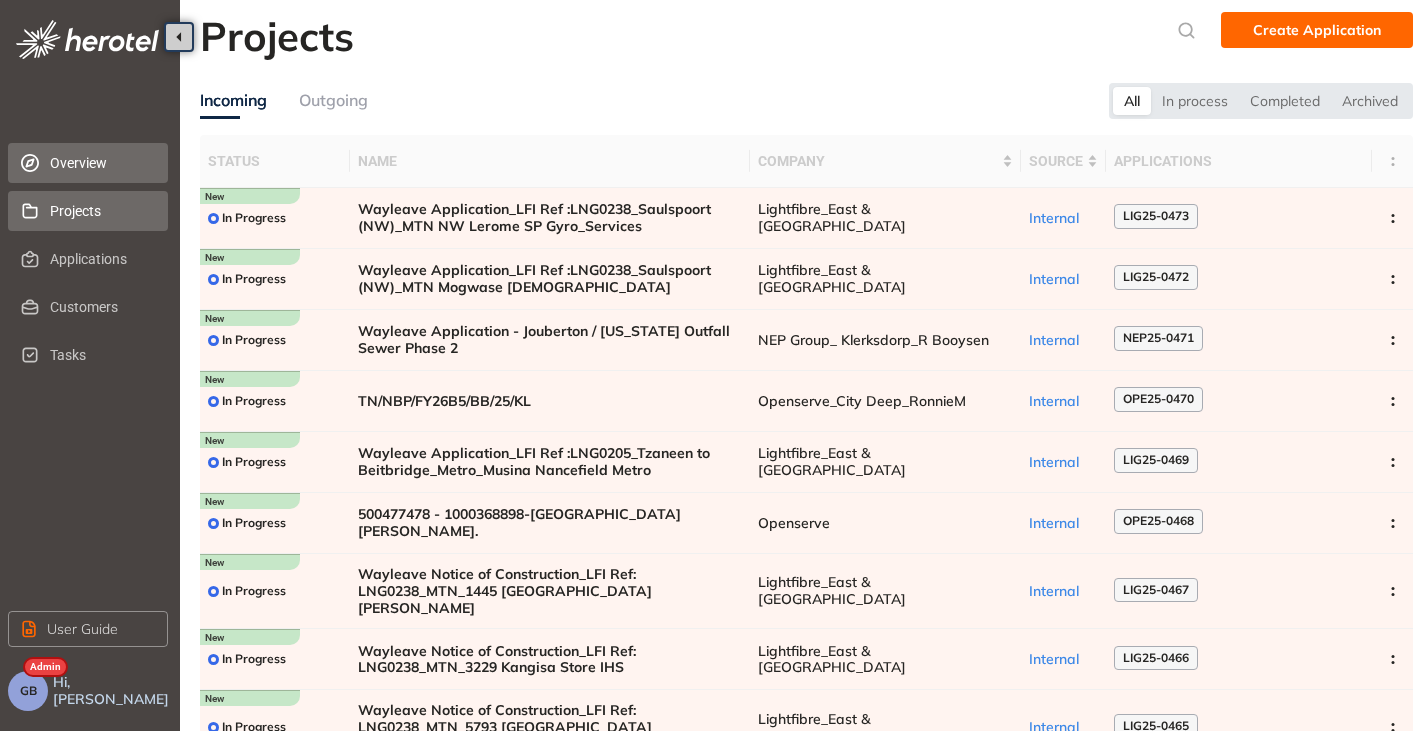 scroll, scrollTop: 0, scrollLeft: 0, axis: both 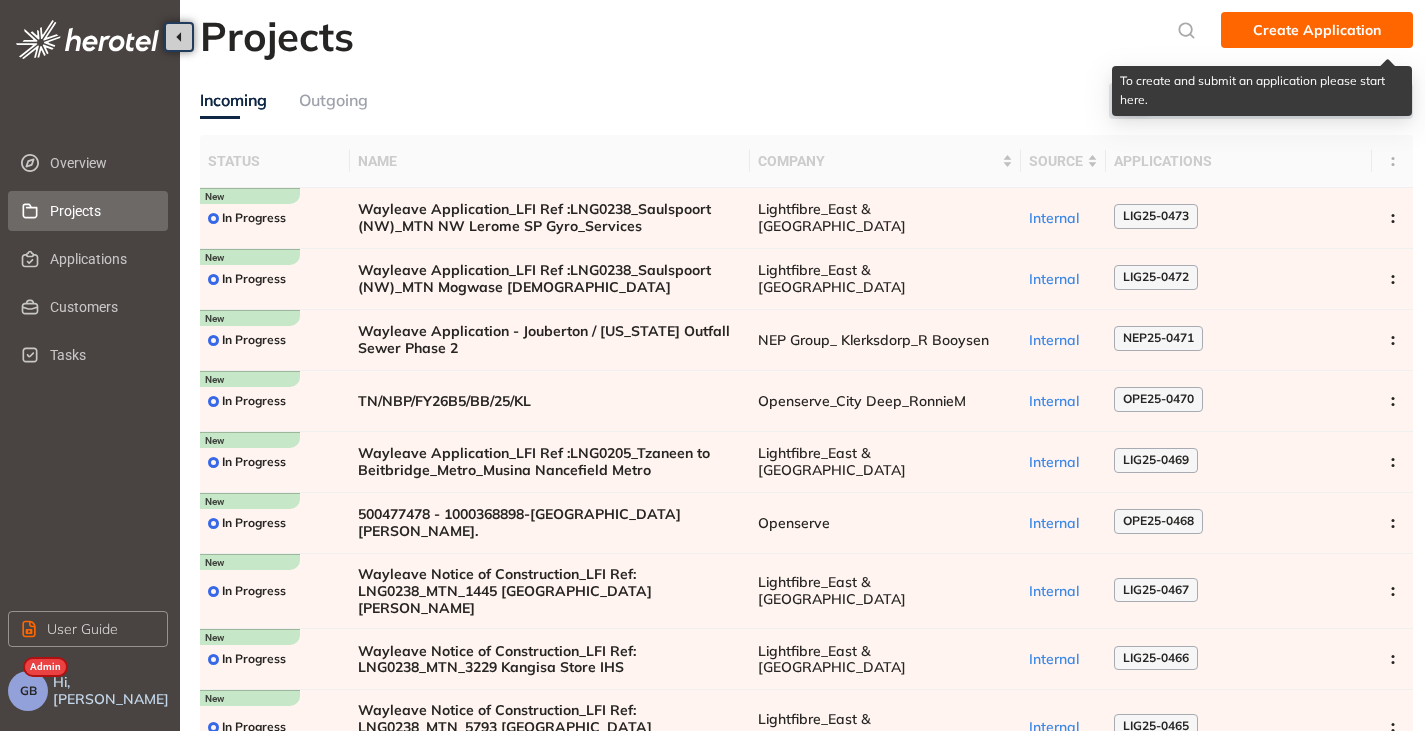 click on "Create Application" at bounding box center [1317, 30] 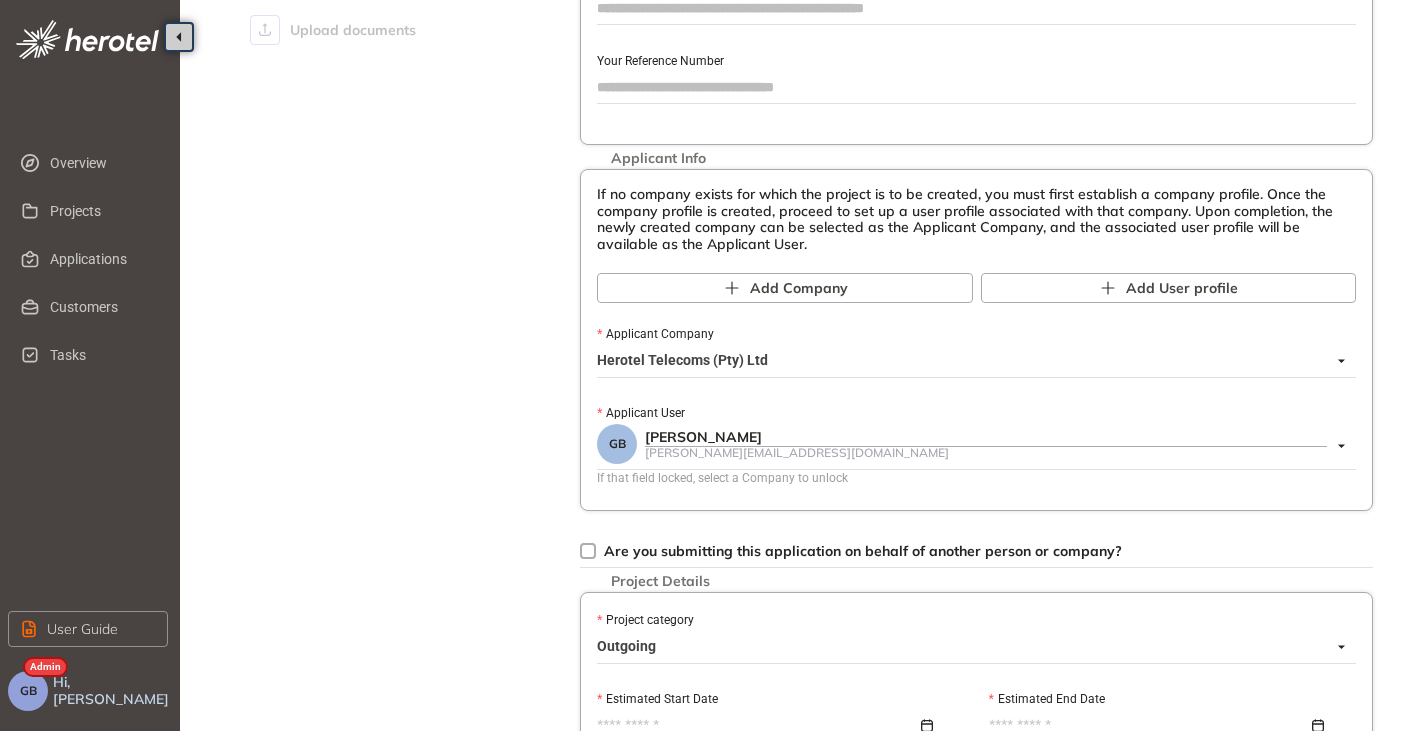 scroll, scrollTop: 200, scrollLeft: 0, axis: vertical 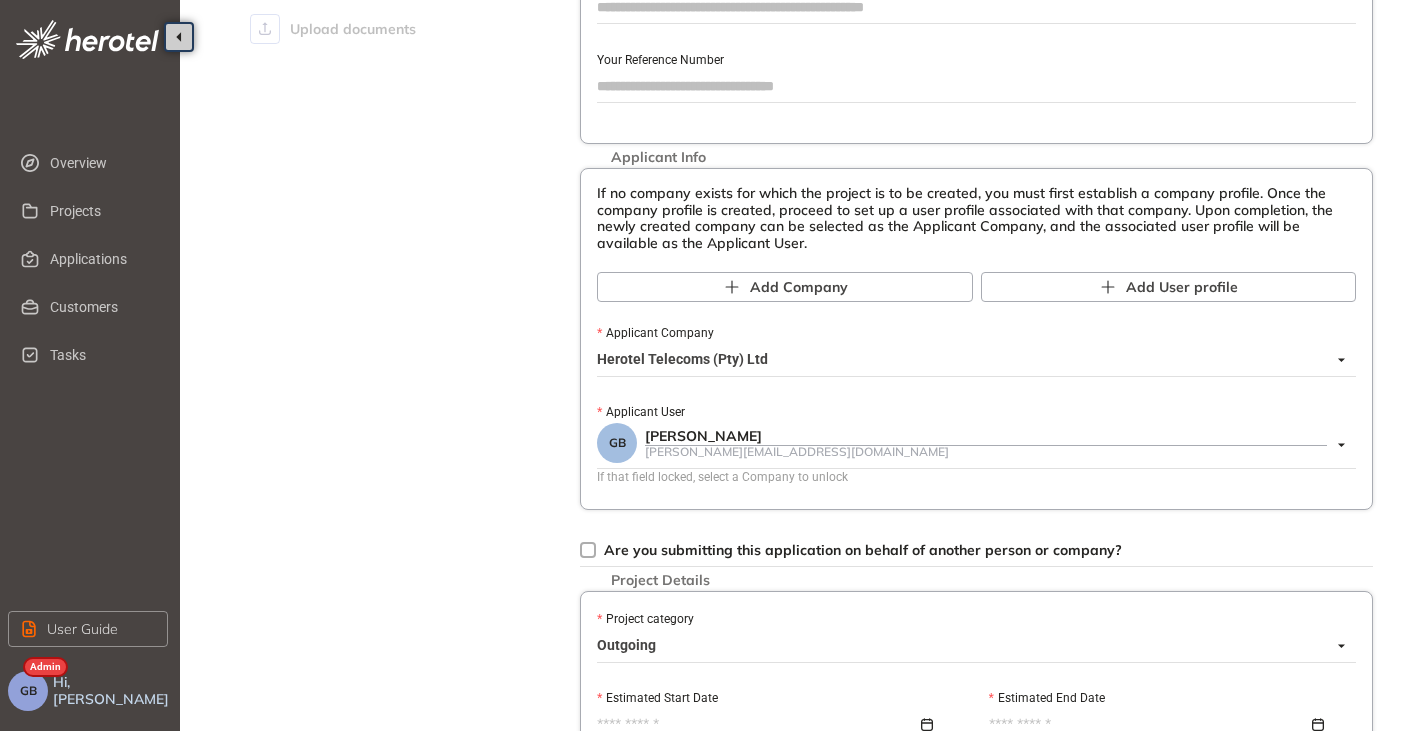 click on "Herotel Telecoms (Pty) Ltd" at bounding box center (971, 360) 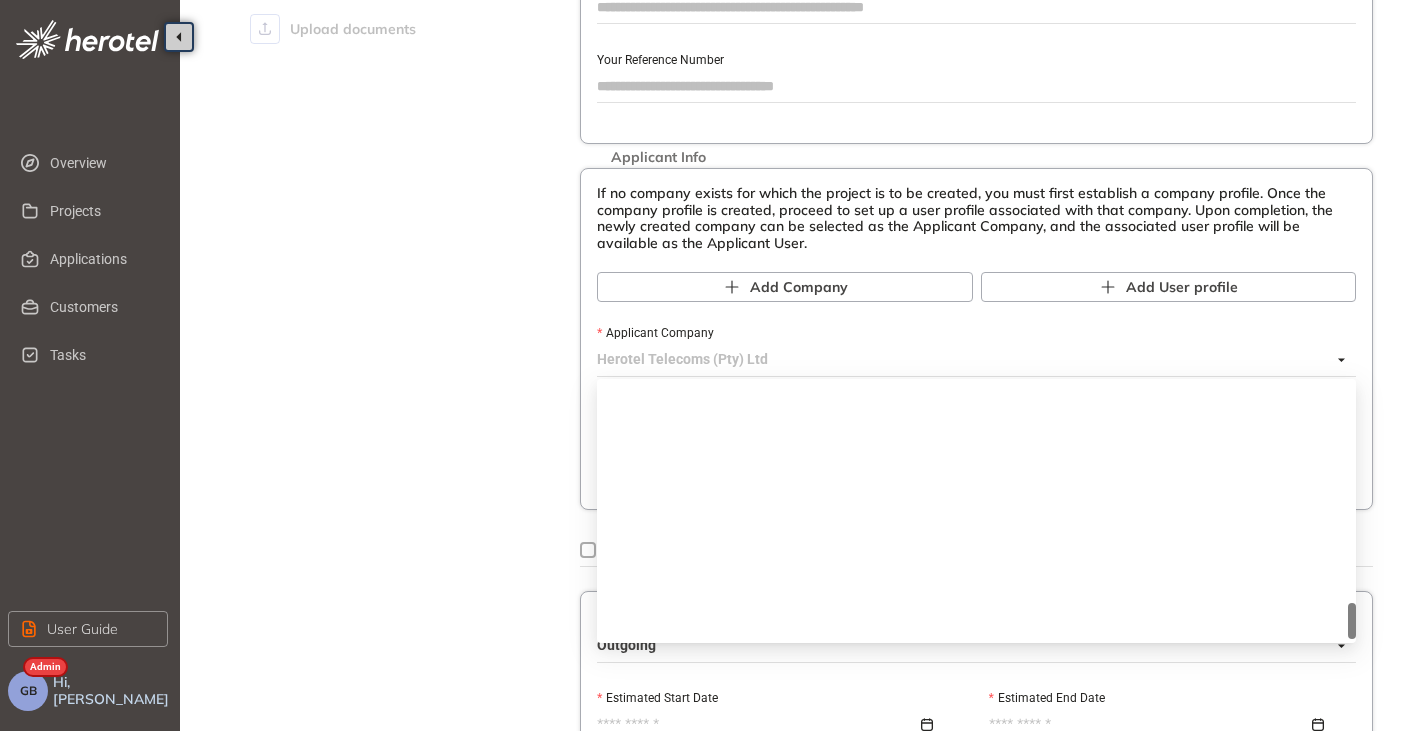 scroll, scrollTop: 1632, scrollLeft: 0, axis: vertical 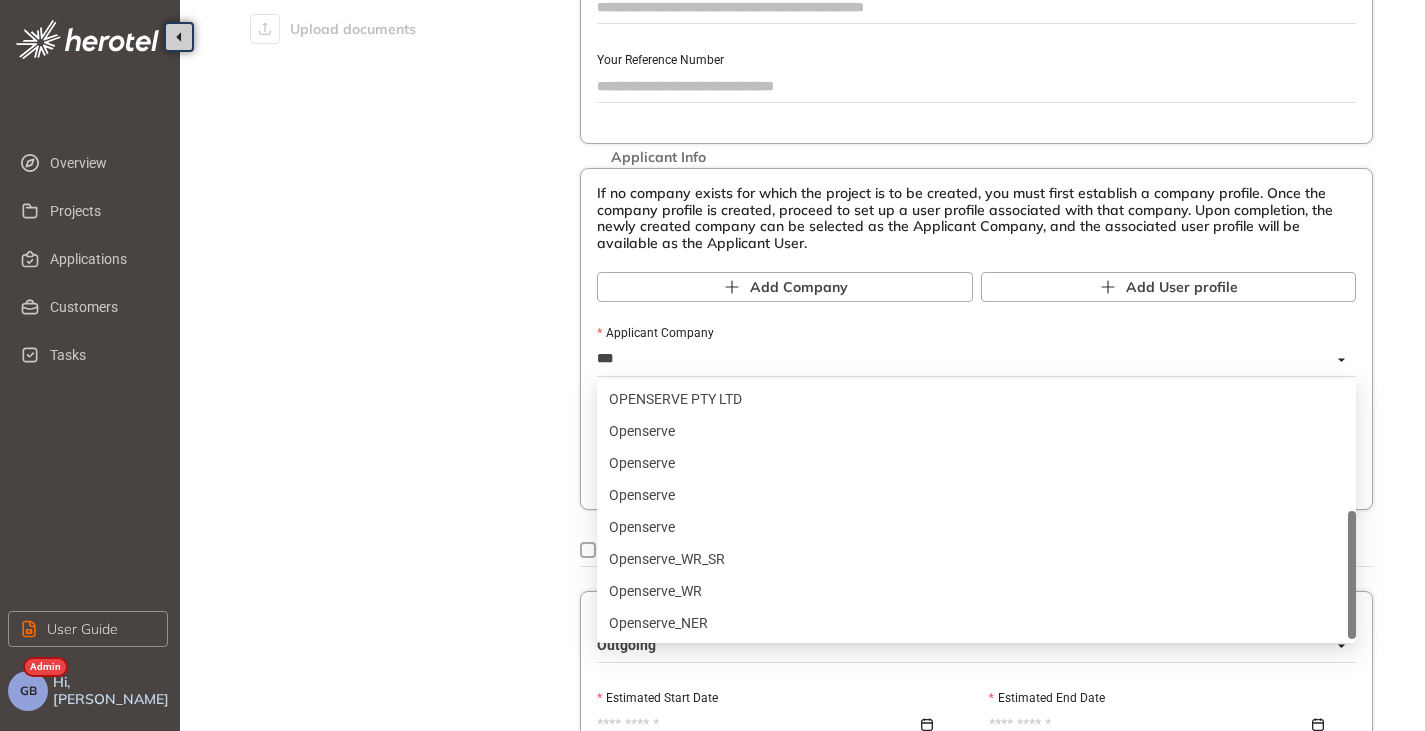 type on "****" 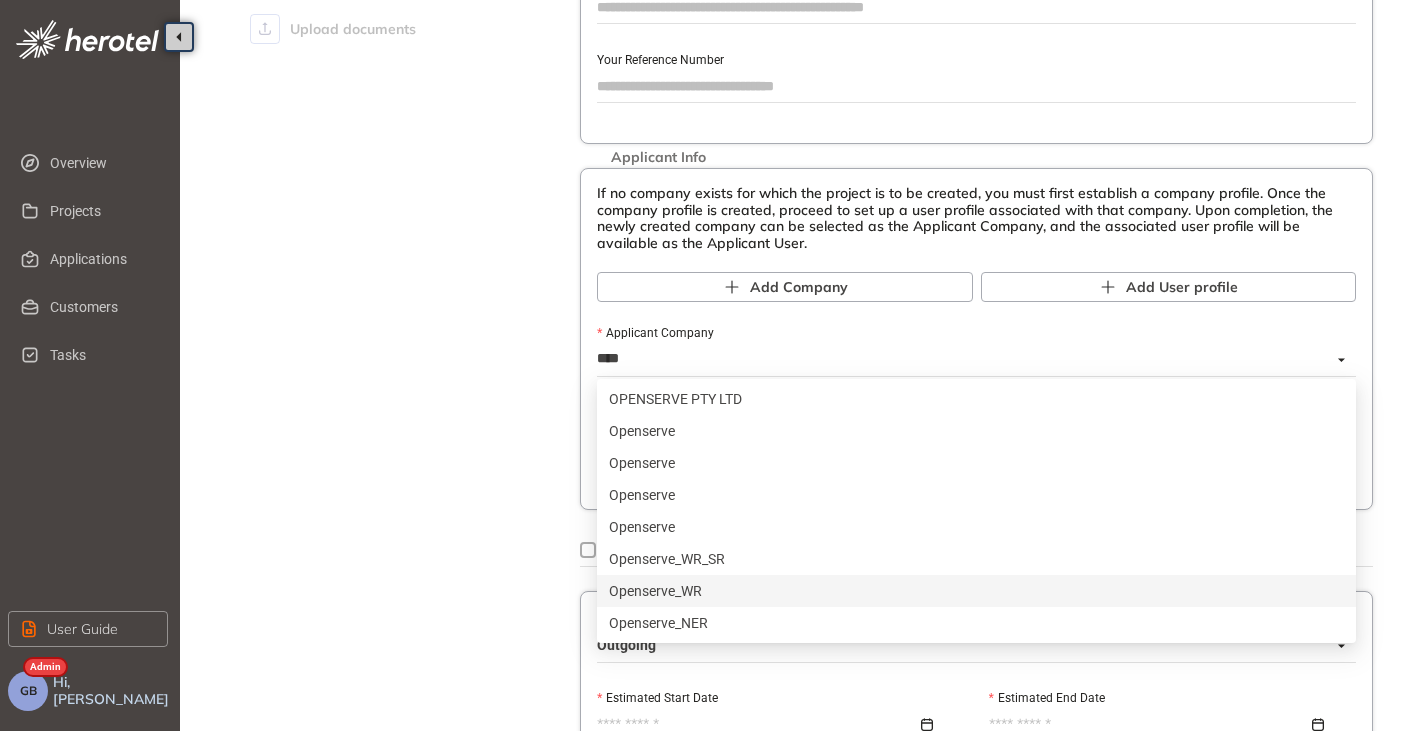scroll, scrollTop: 300, scrollLeft: 0, axis: vertical 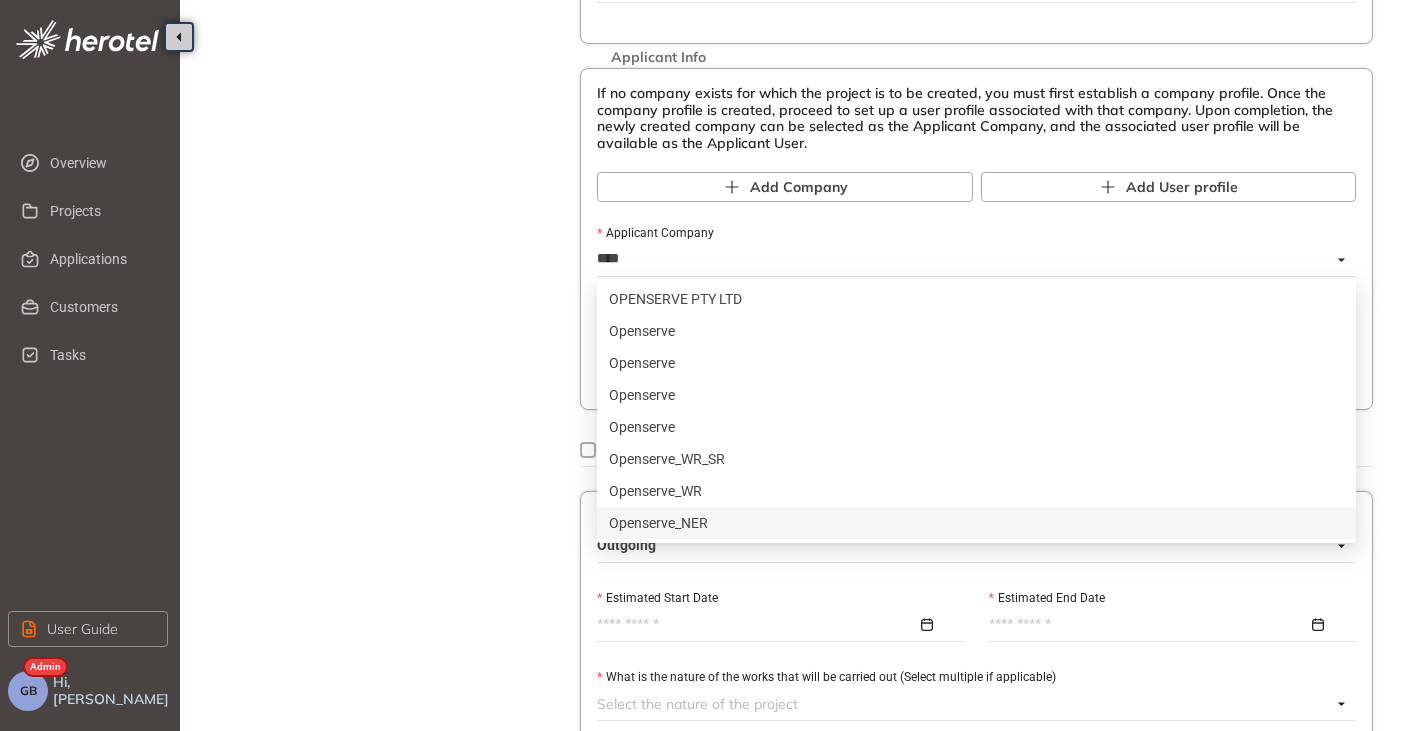 click on "Openserve_NER" at bounding box center (976, 523) 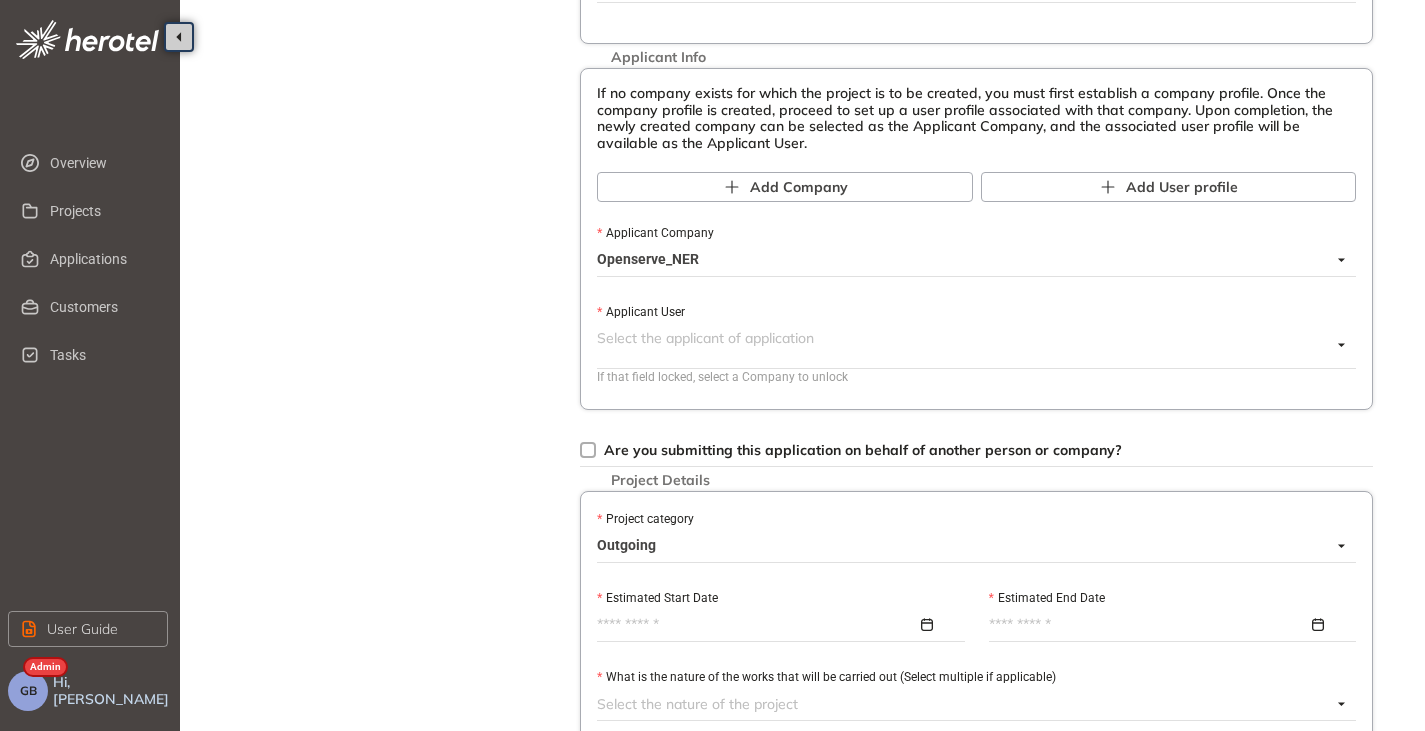 click at bounding box center (964, 345) 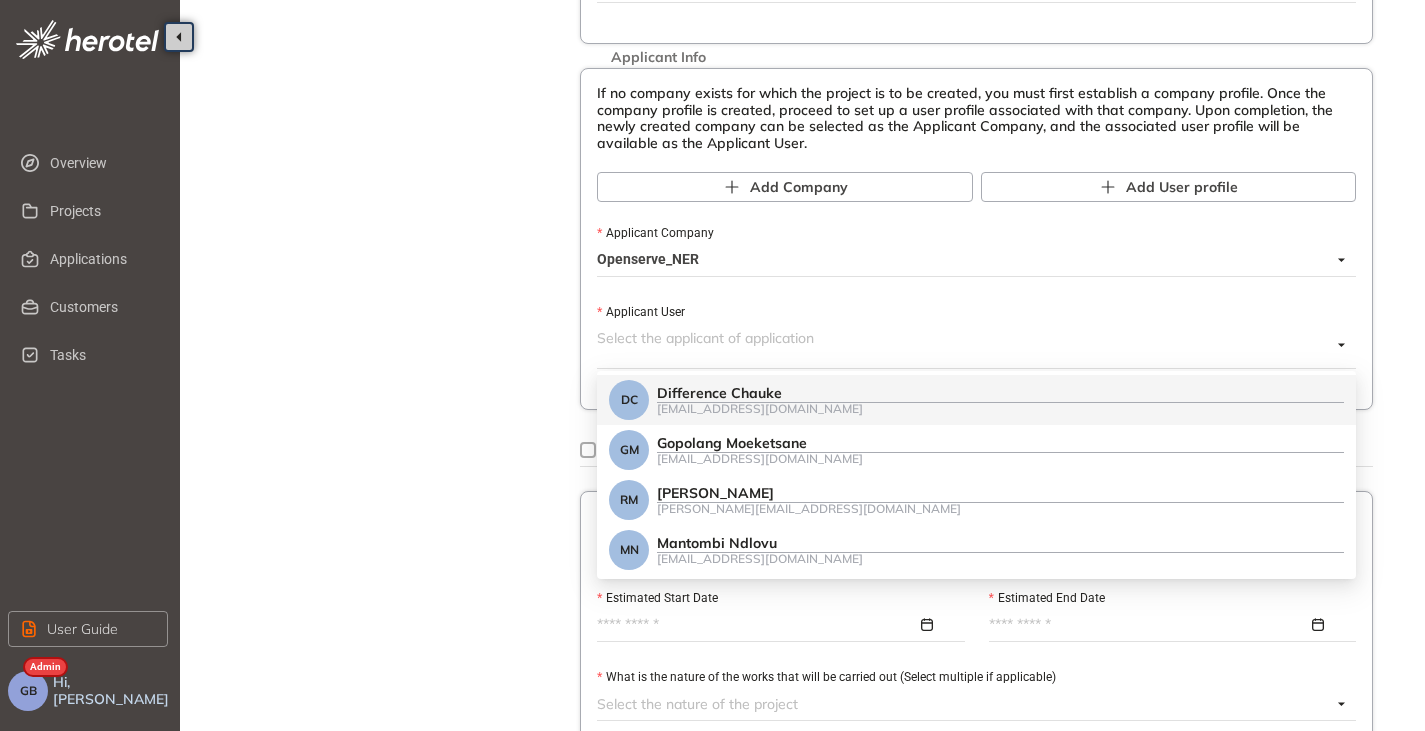 click on "Project Details Location Confirmation Upload documents" at bounding box center [390, 523] 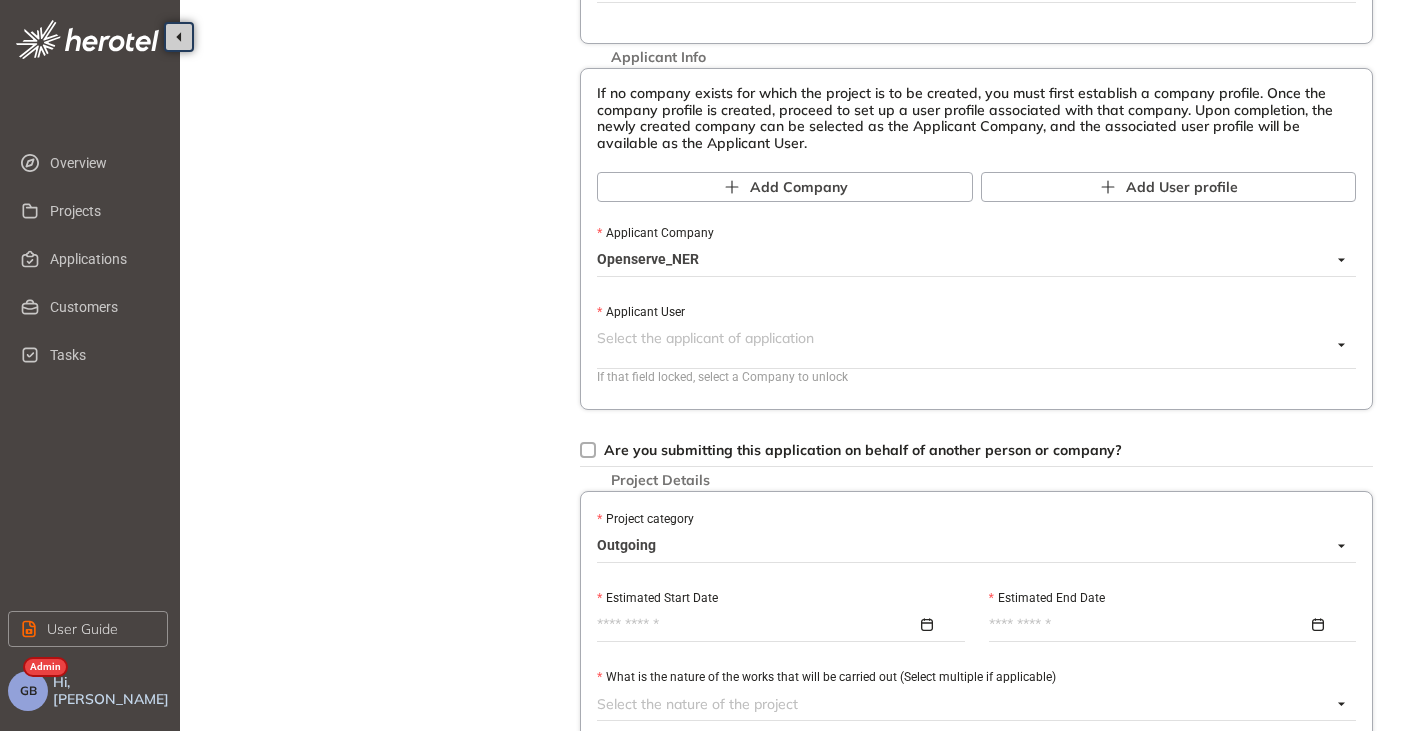 click on "Openserve_NER" at bounding box center [971, 260] 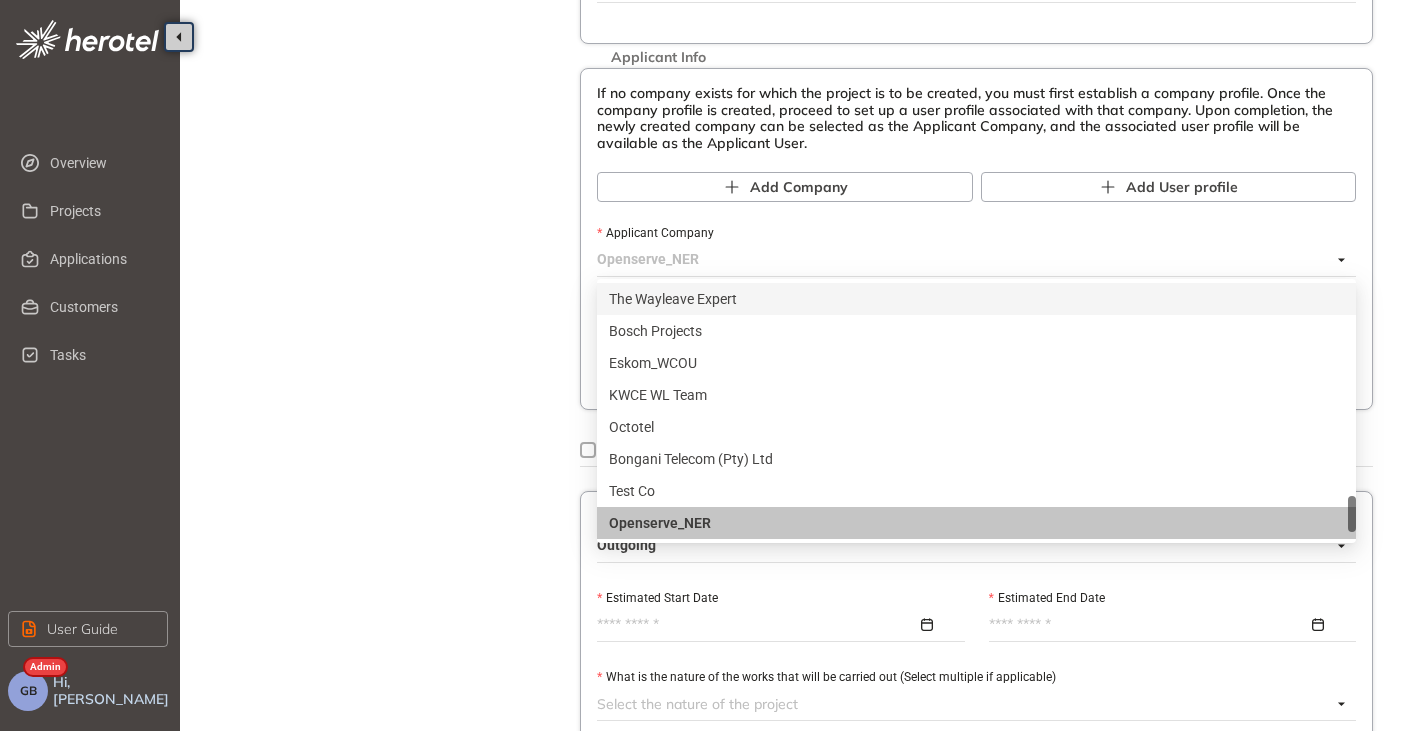 click on "Openserve_NER" at bounding box center (971, 260) 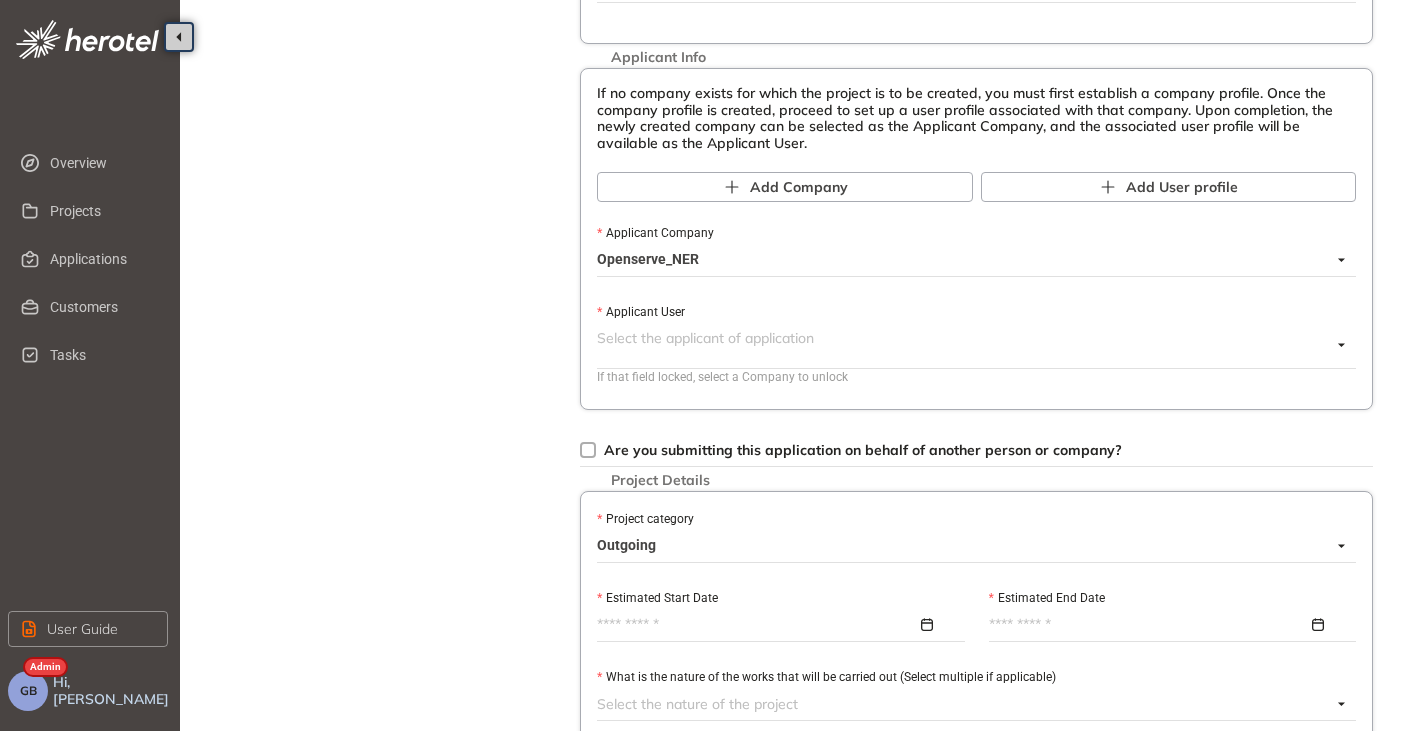 click on "Openserve_NER" at bounding box center [971, 260] 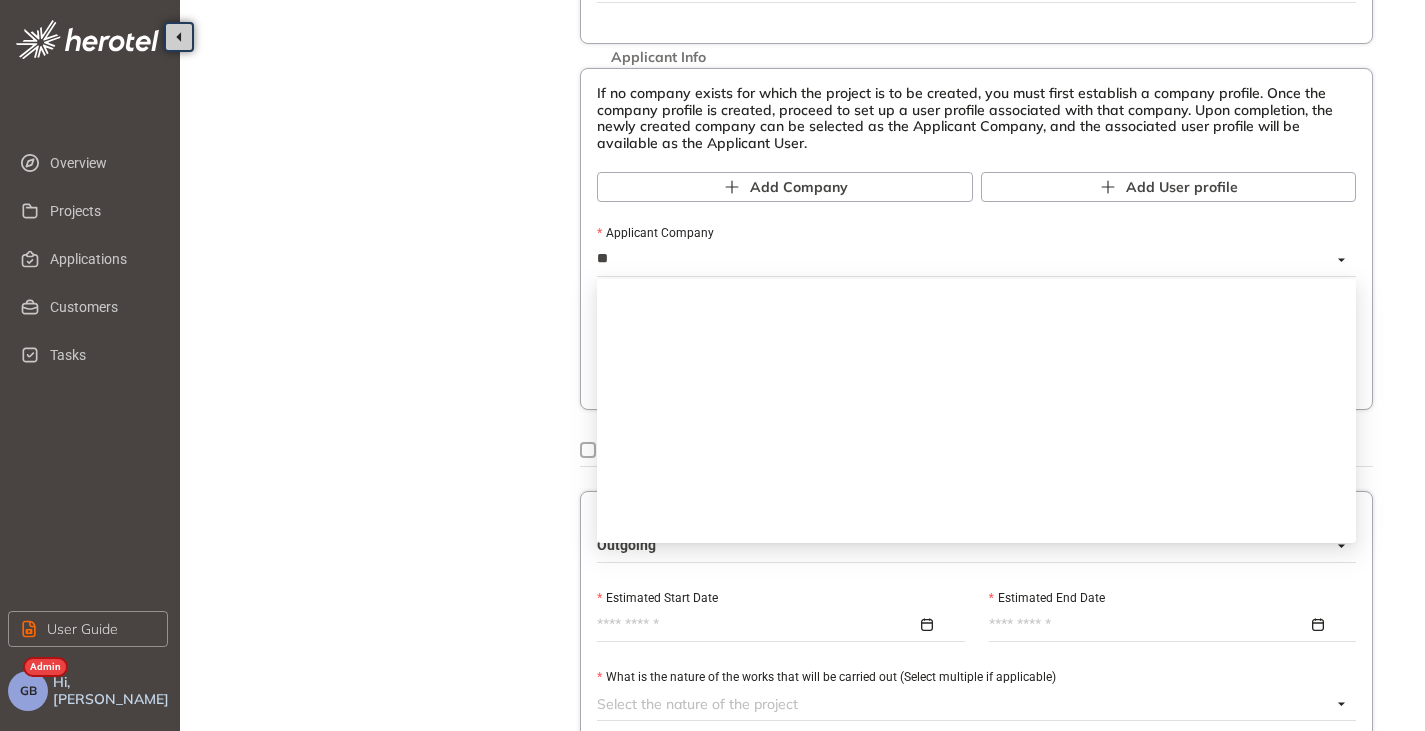 scroll, scrollTop: 128, scrollLeft: 0, axis: vertical 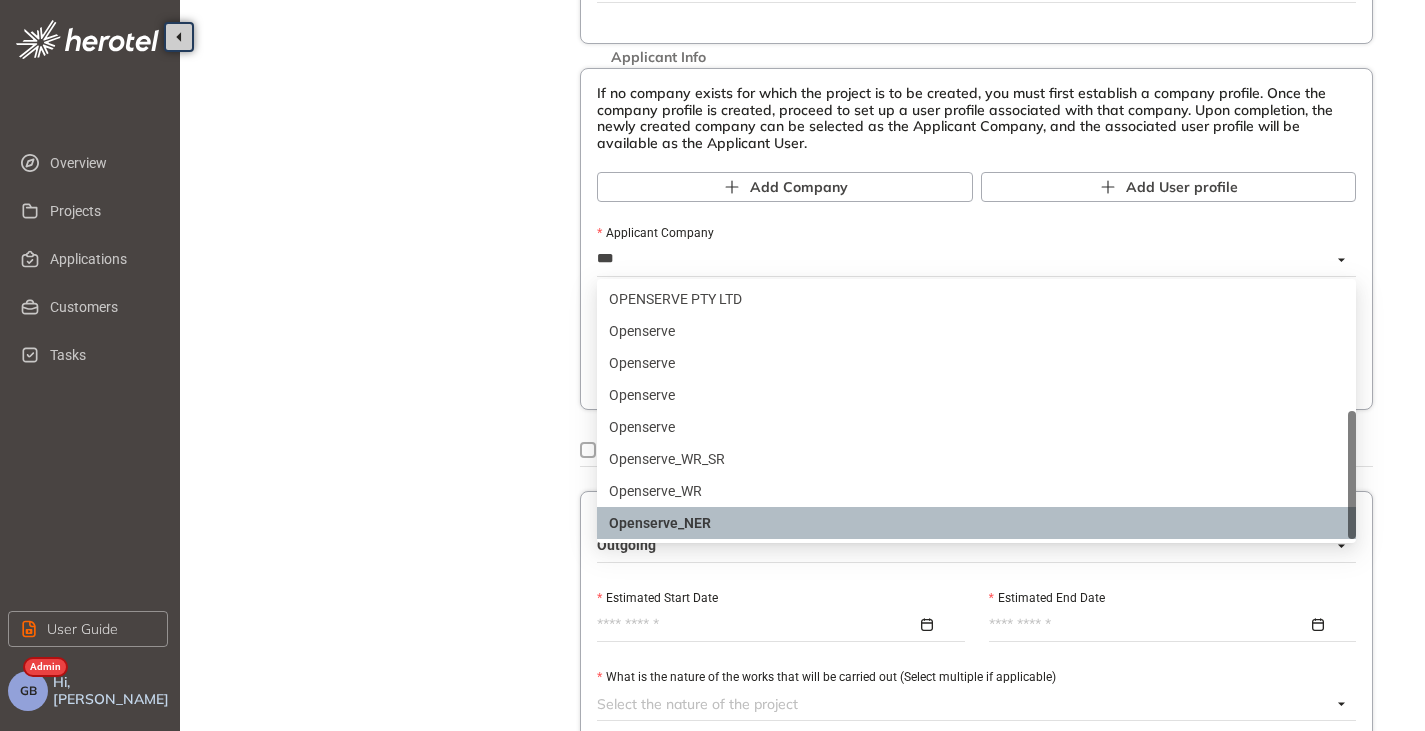 type on "****" 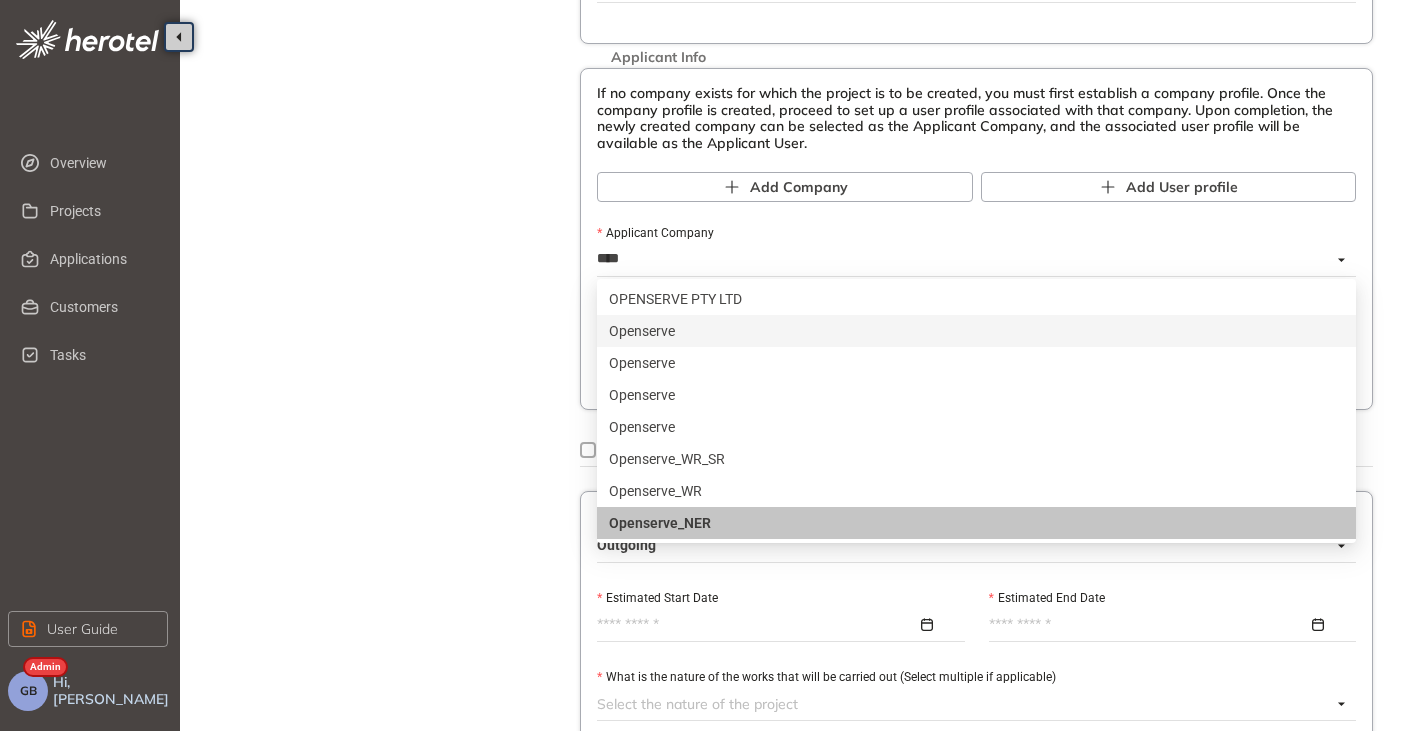 click on "Openserve" at bounding box center [976, 331] 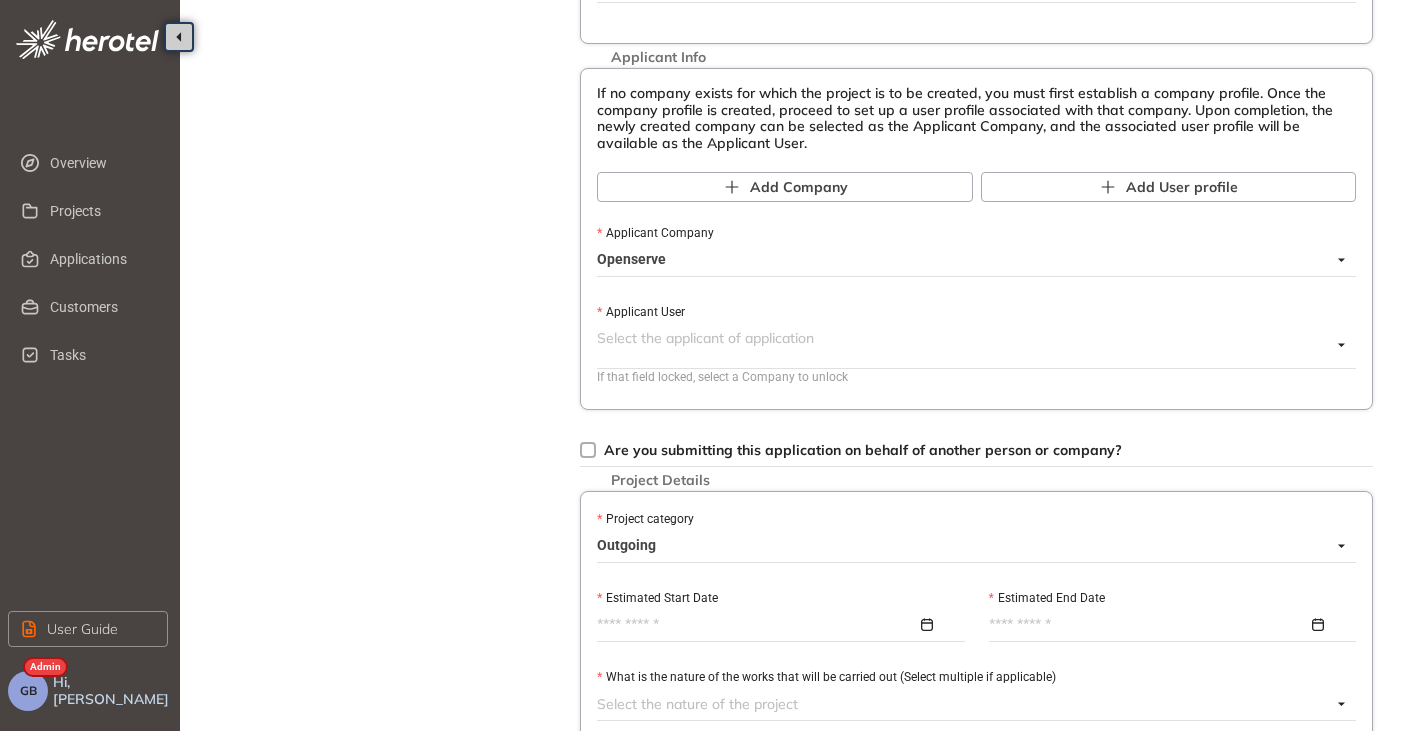 click at bounding box center [964, 345] 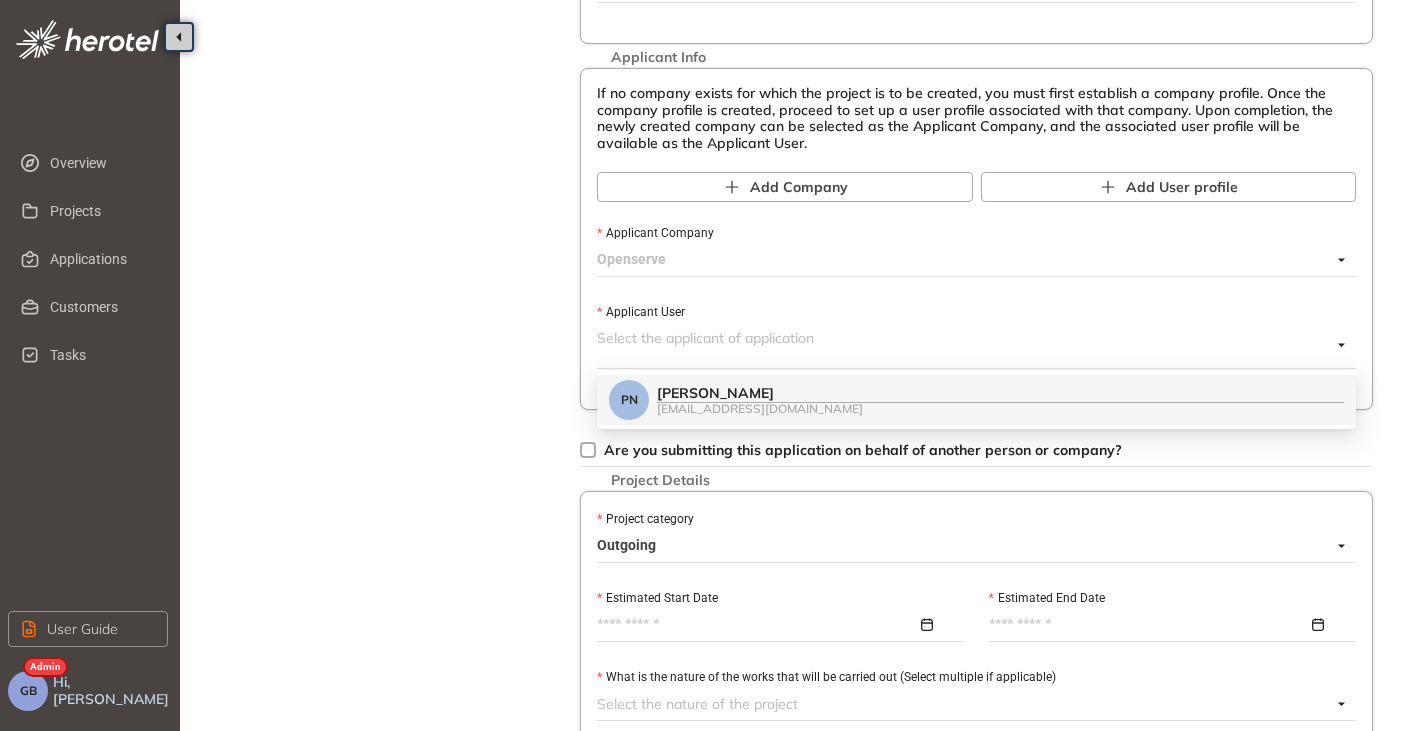 click on "Openserve" at bounding box center [971, 260] 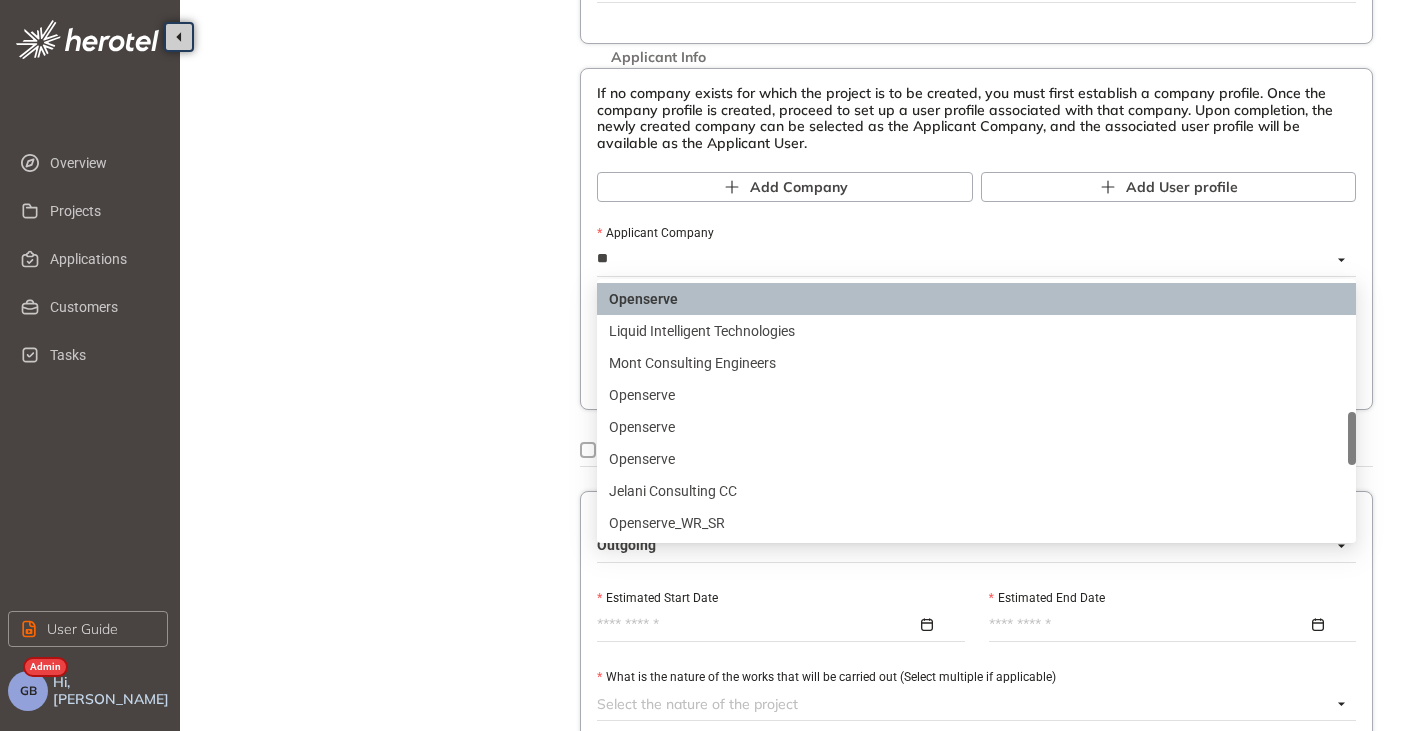 scroll, scrollTop: 128, scrollLeft: 0, axis: vertical 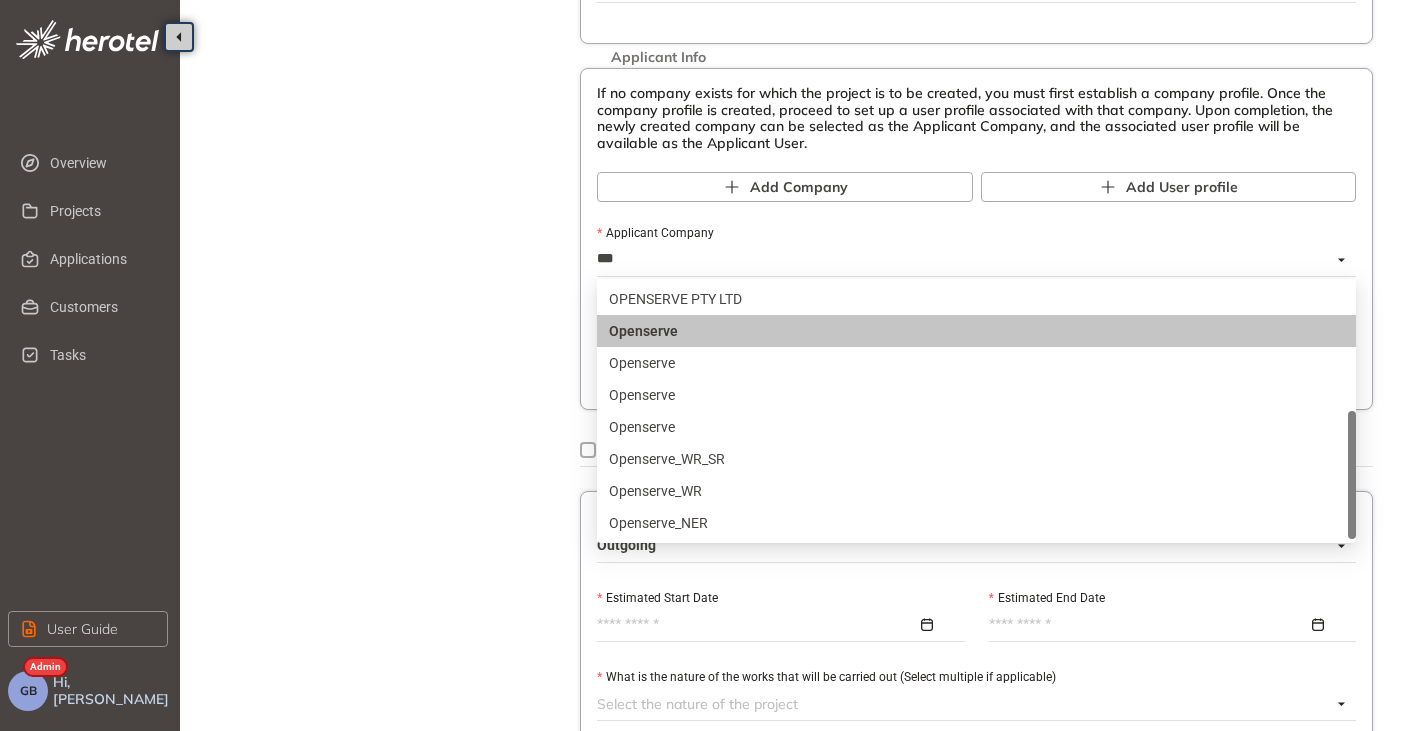 type on "****" 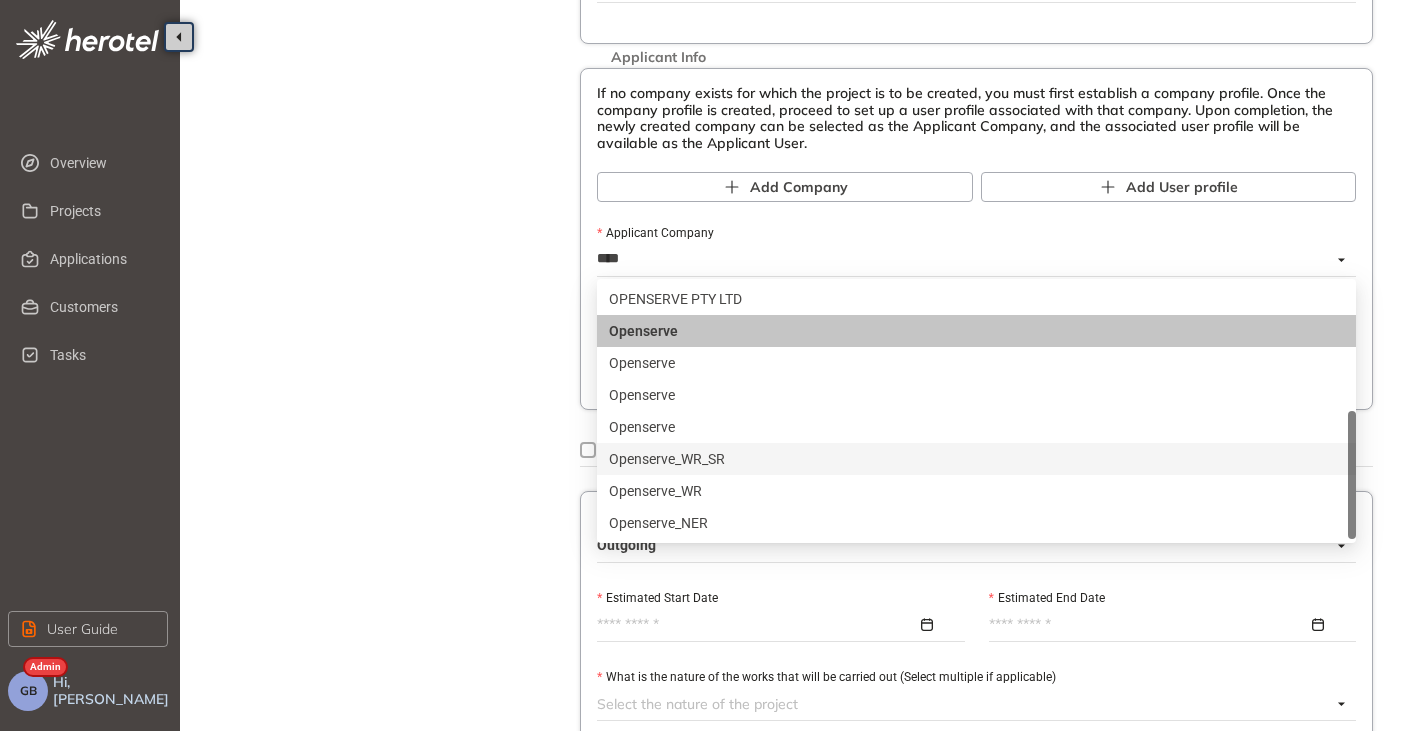 click on "Openserve_WR_SR" at bounding box center (976, 459) 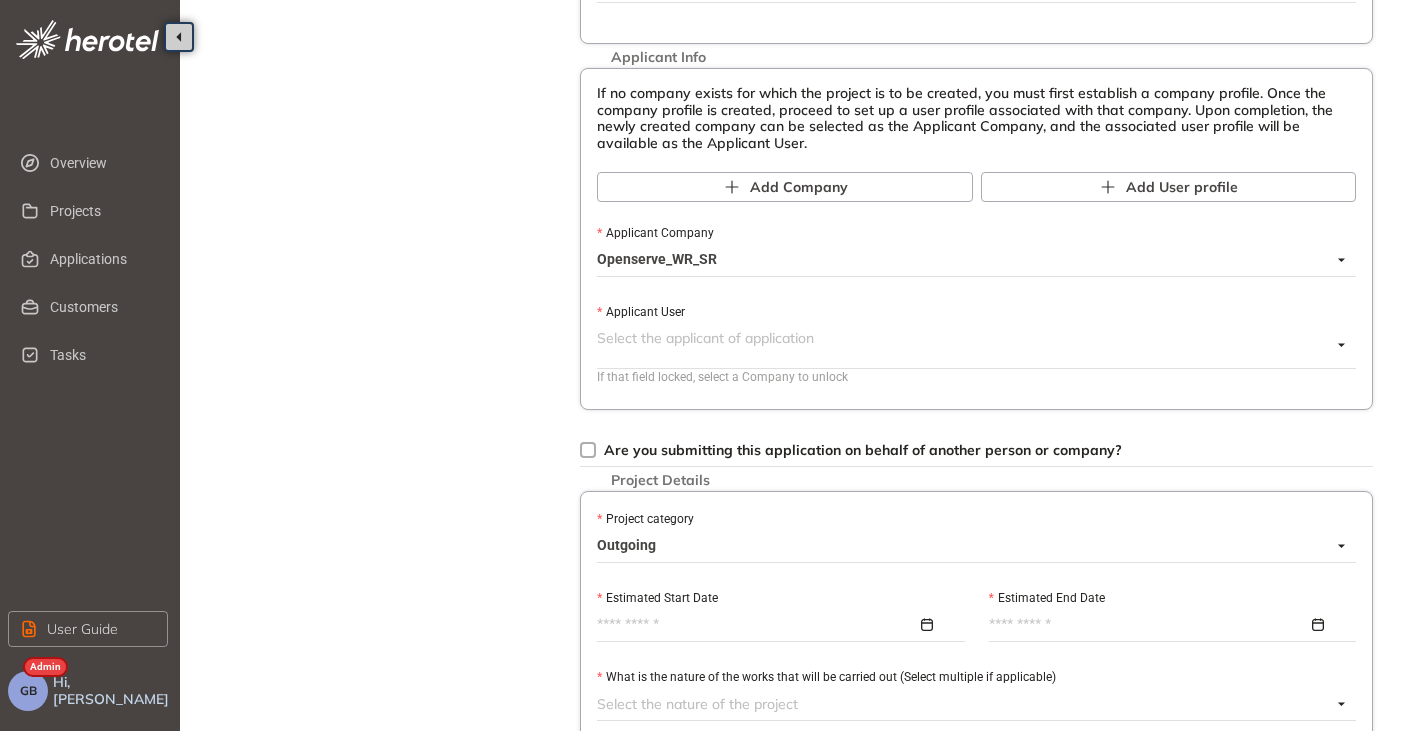 click on "Applicant User" at bounding box center [964, 338] 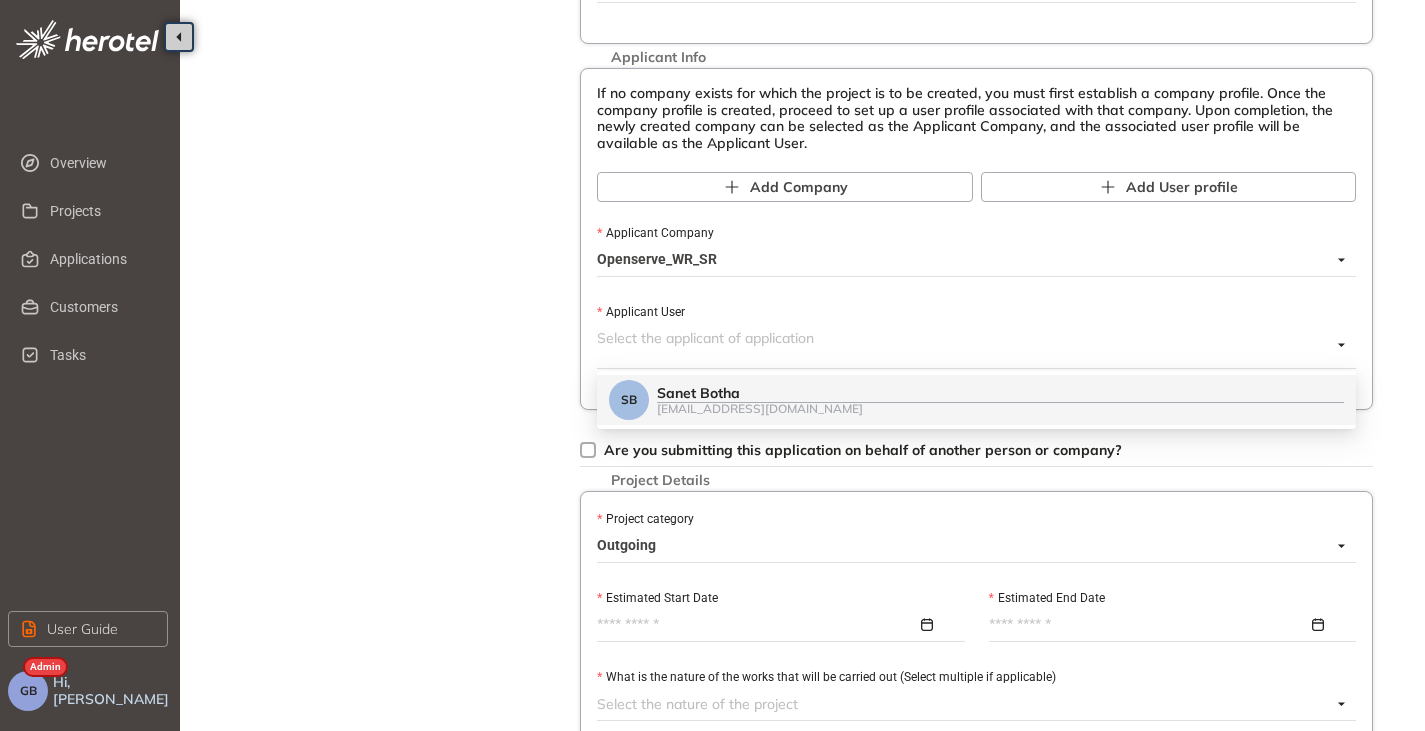 click on "Project Details Location Confirmation Upload documents" at bounding box center [390, 523] 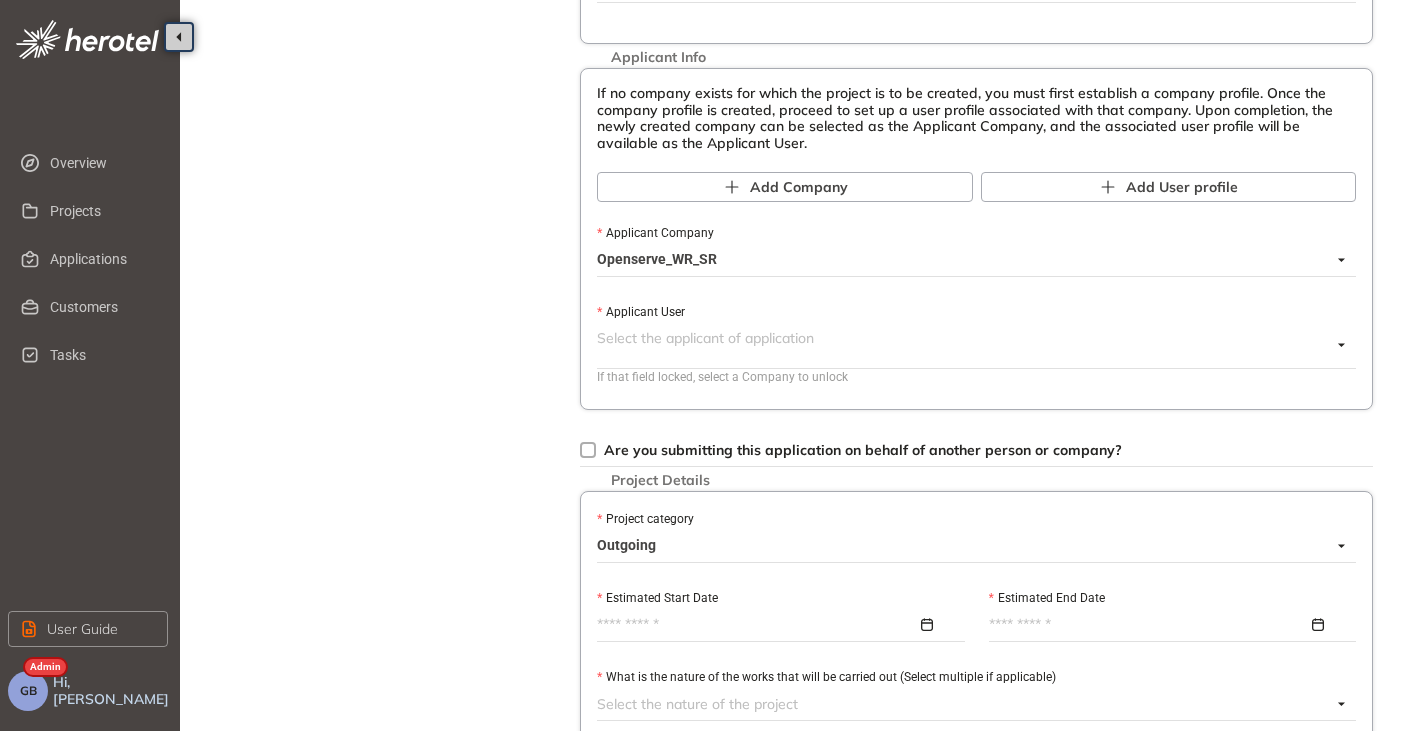 click on "Openserve_WR_SR" at bounding box center [971, 260] 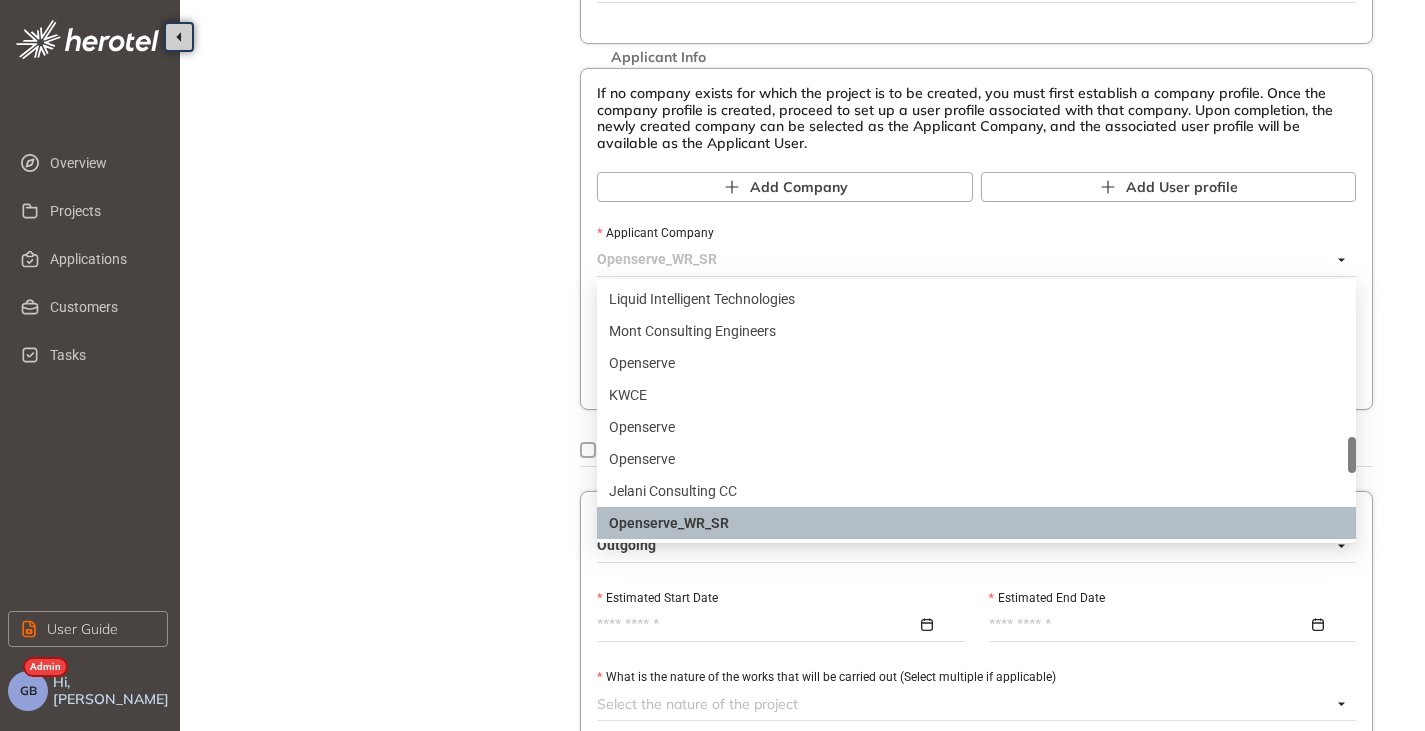 click on "Openserve_WR_SR" at bounding box center [971, 260] 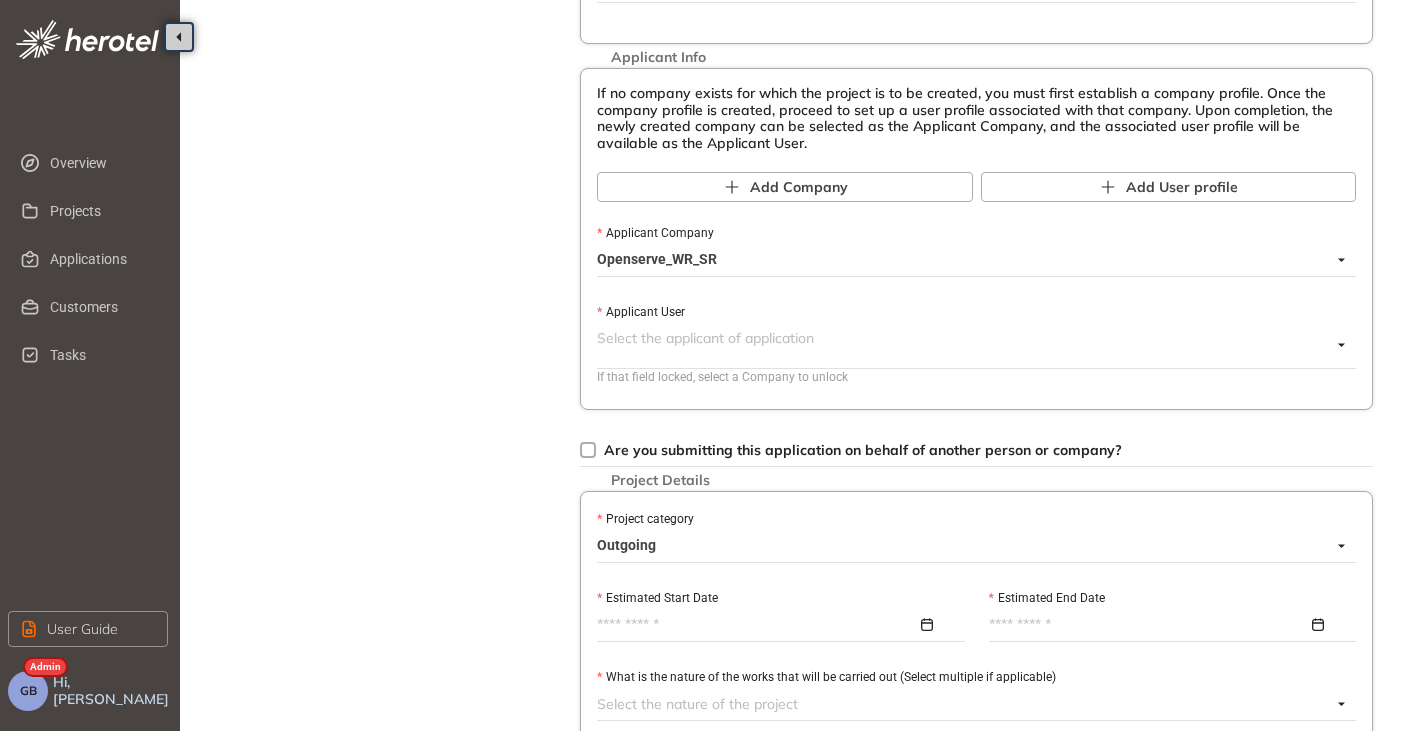 click on "Openserve_WR_SR" at bounding box center (971, 260) 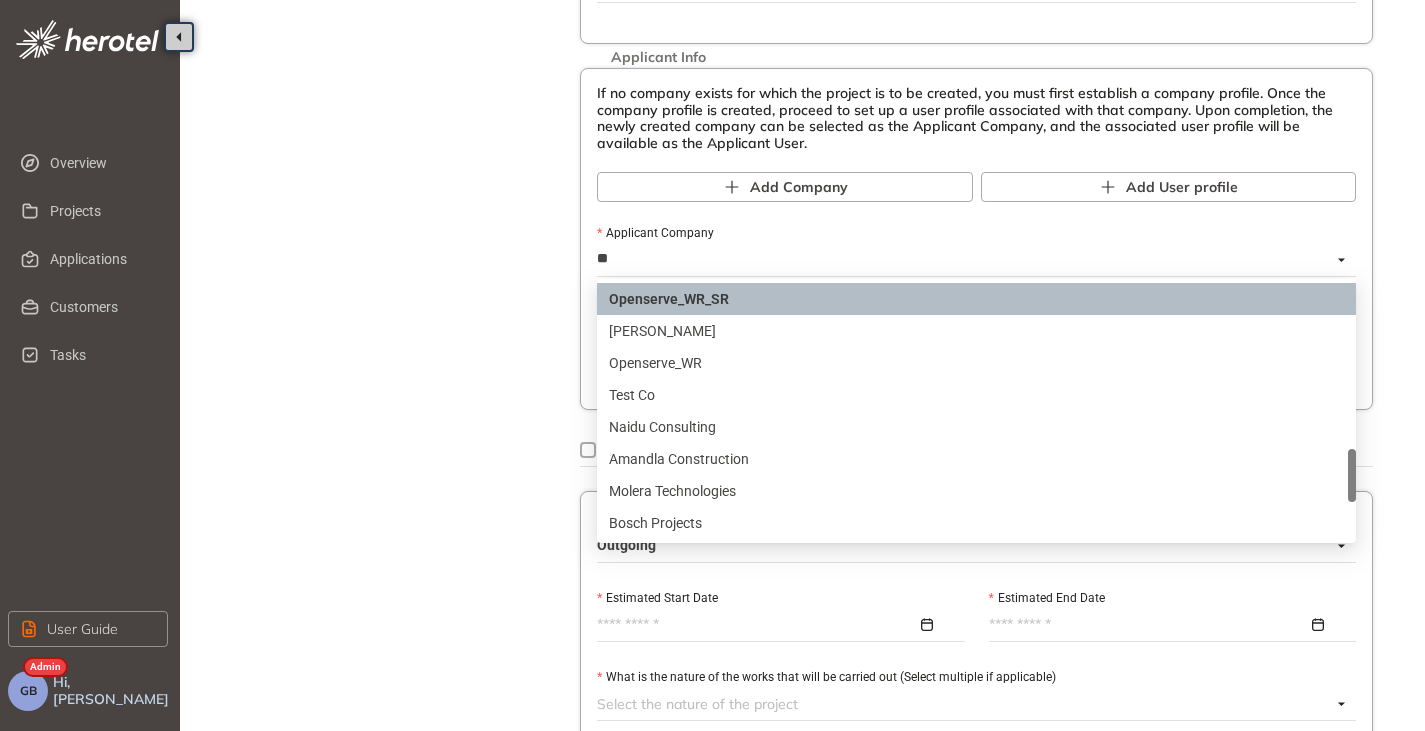 scroll, scrollTop: 128, scrollLeft: 0, axis: vertical 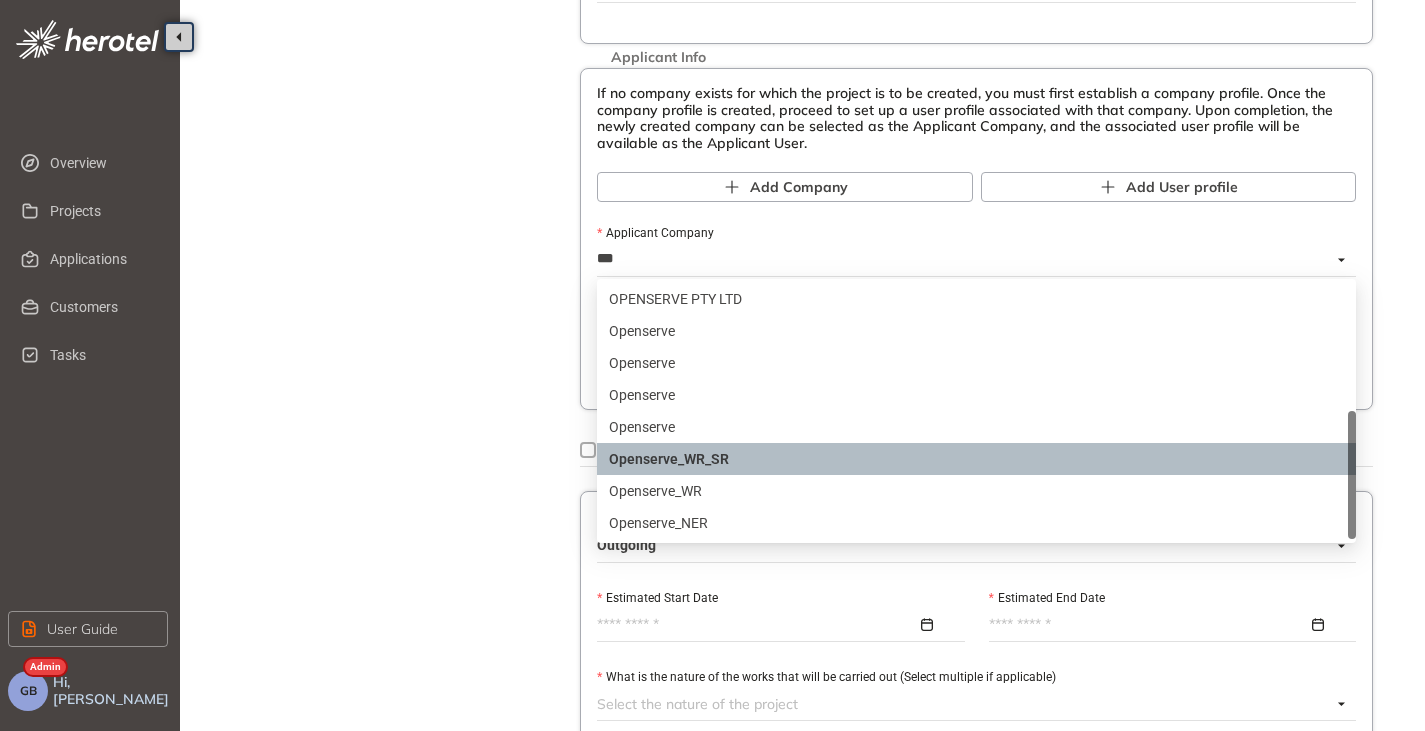 type on "****" 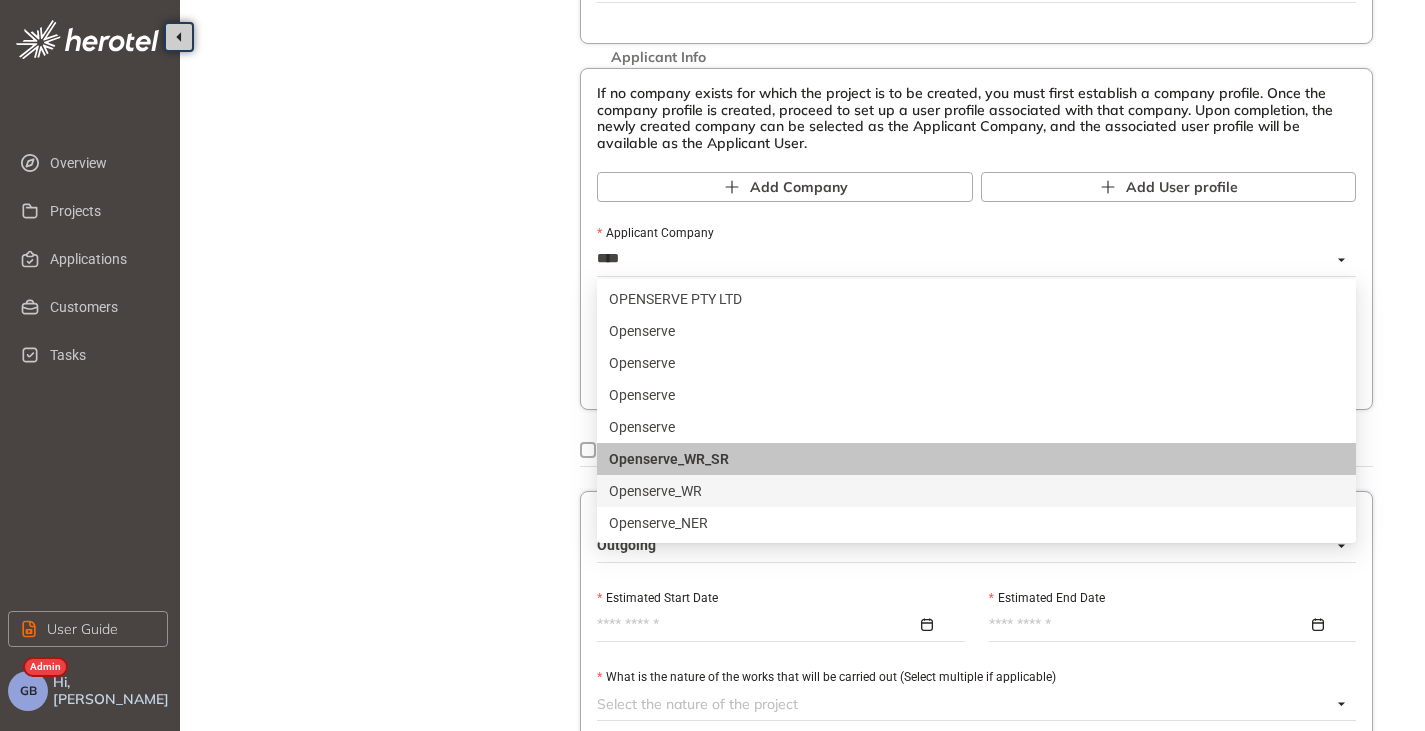 click on "Openserve_WR" at bounding box center (976, 491) 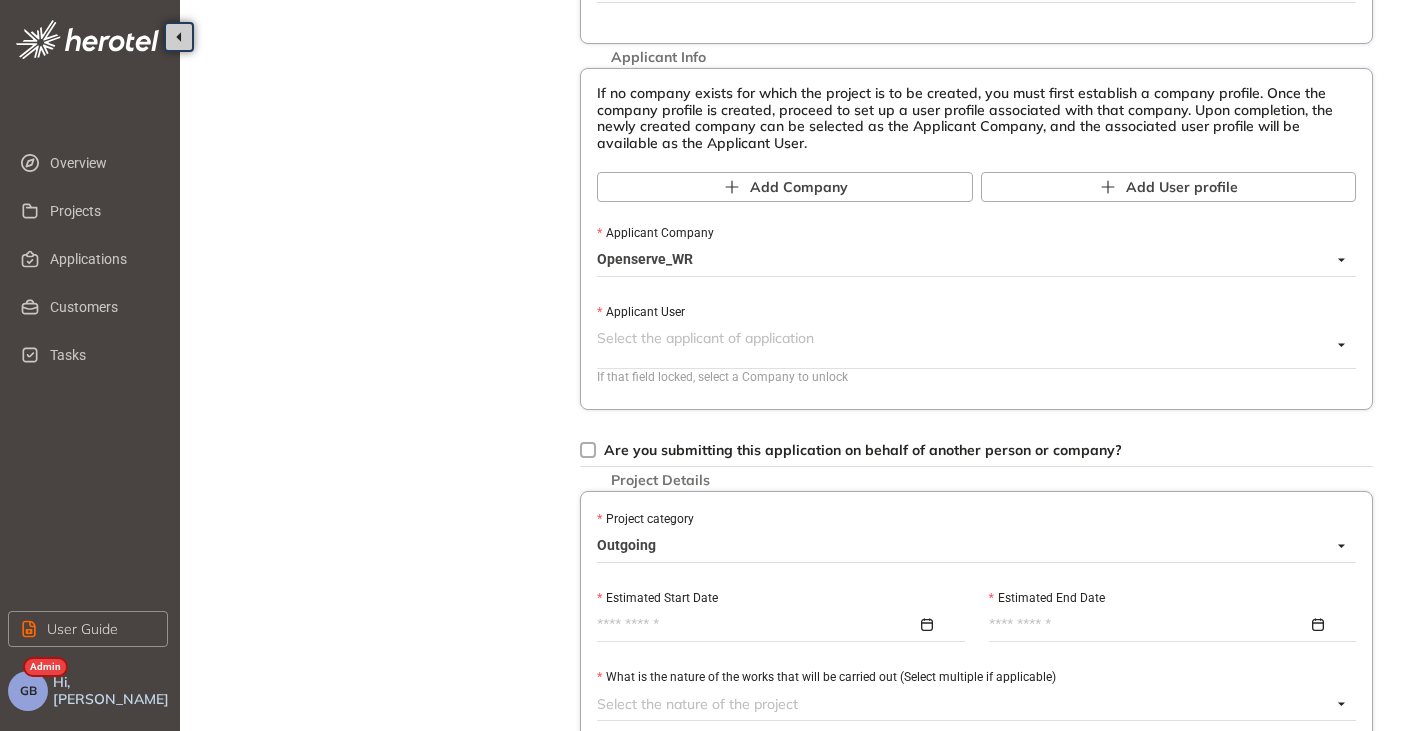 click on "Applicant User" at bounding box center (964, 338) 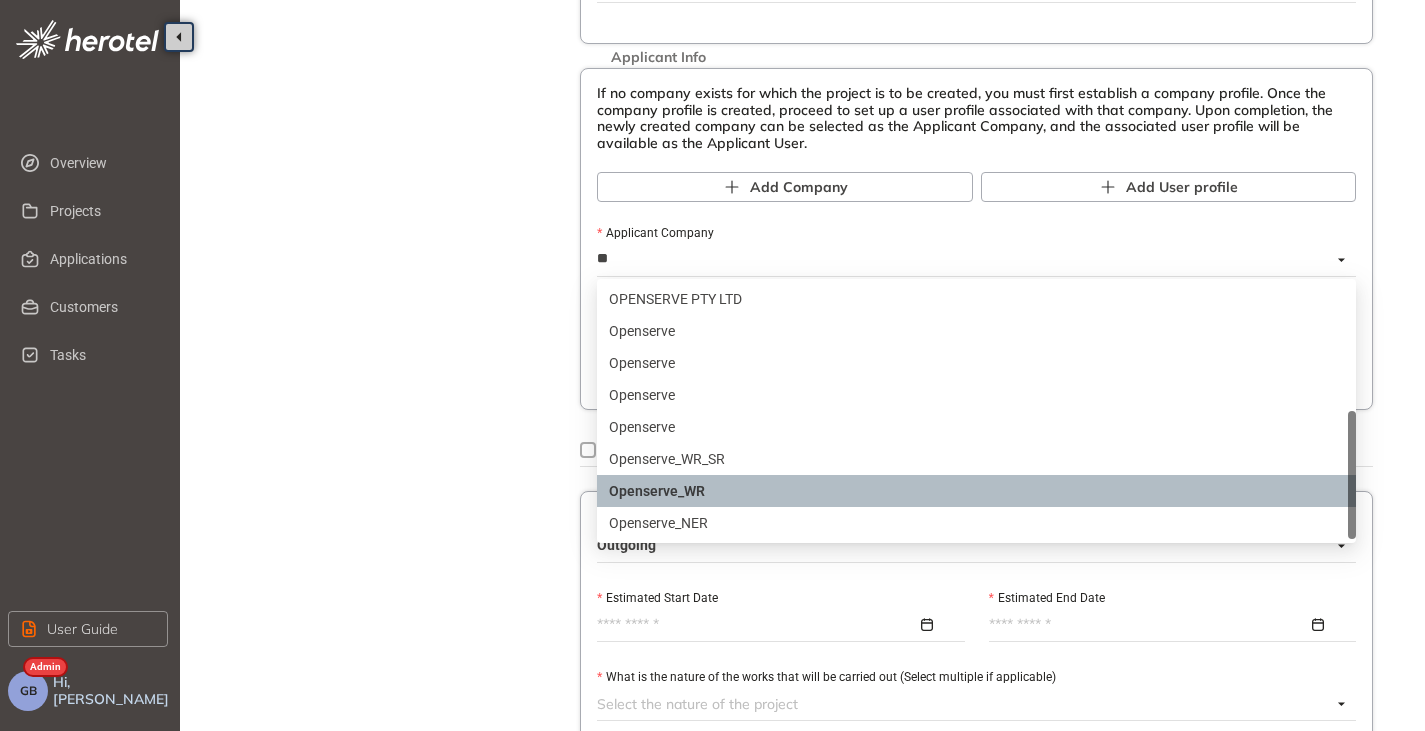scroll, scrollTop: 128, scrollLeft: 0, axis: vertical 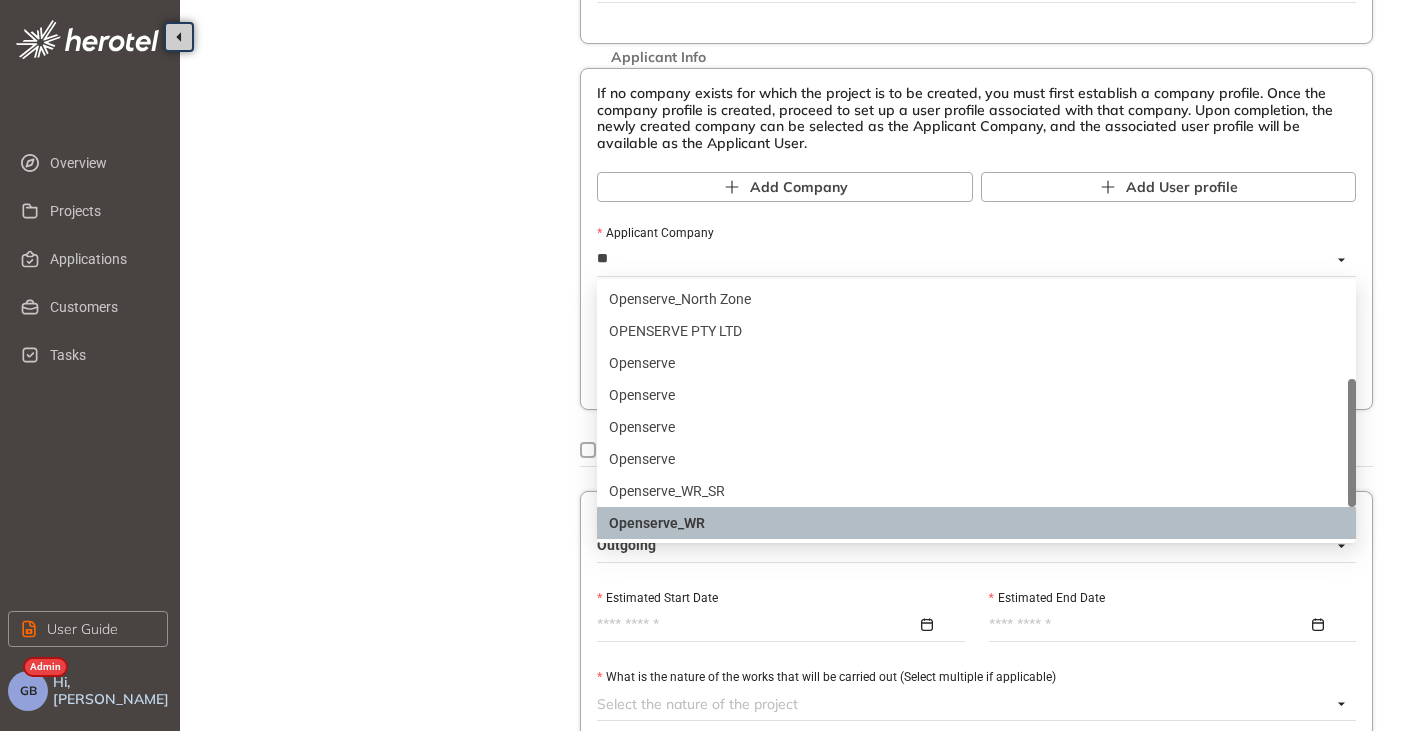 type on "*" 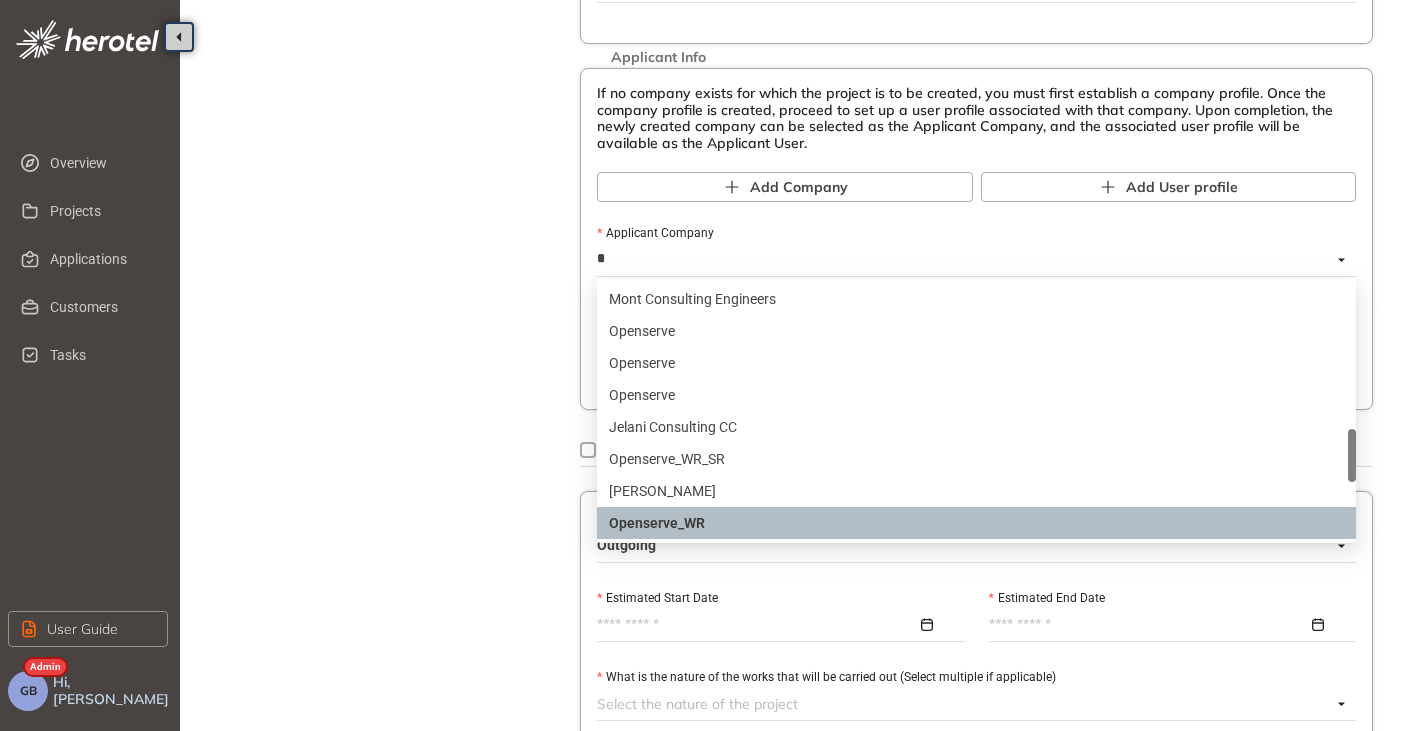 type 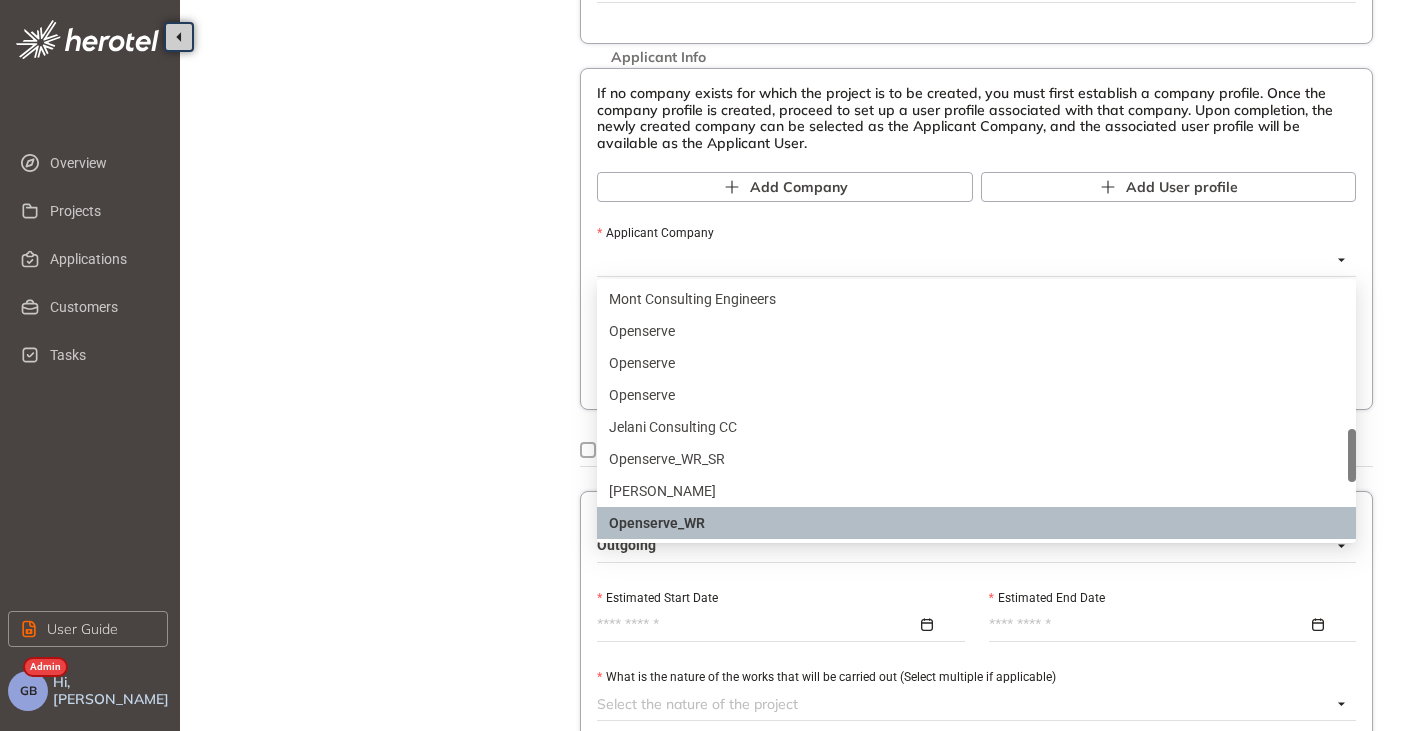 scroll, scrollTop: 1360, scrollLeft: 0, axis: vertical 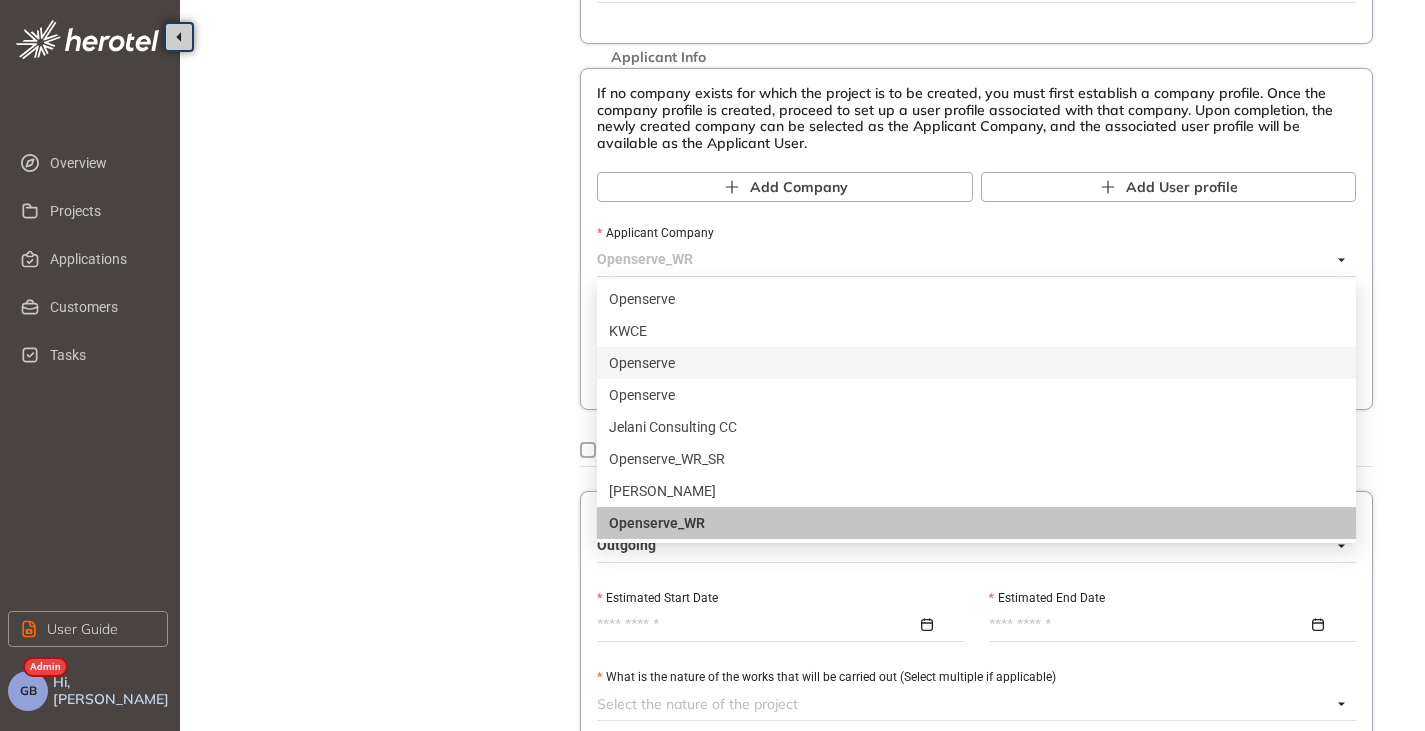 click on "Project Details Location Confirmation Upload documents" at bounding box center [390, 523] 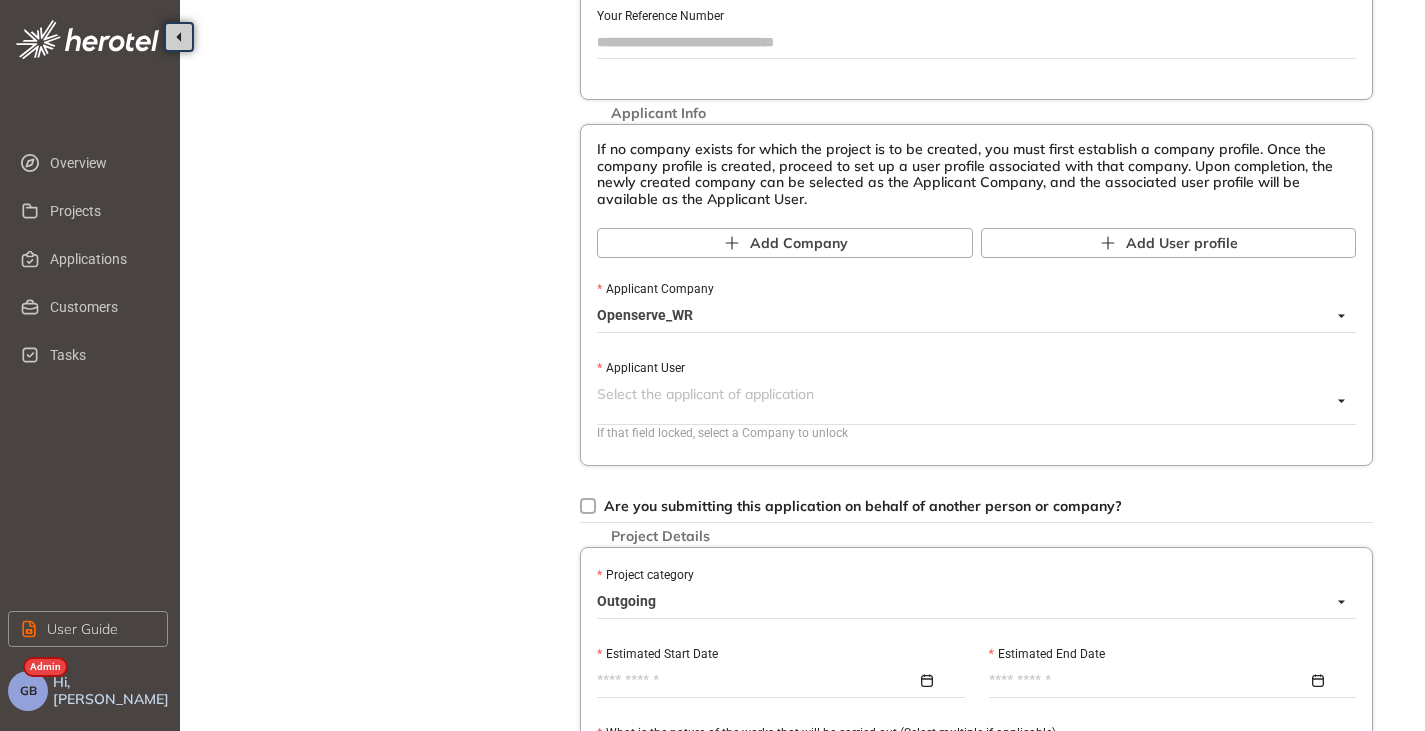 scroll, scrollTop: 300, scrollLeft: 0, axis: vertical 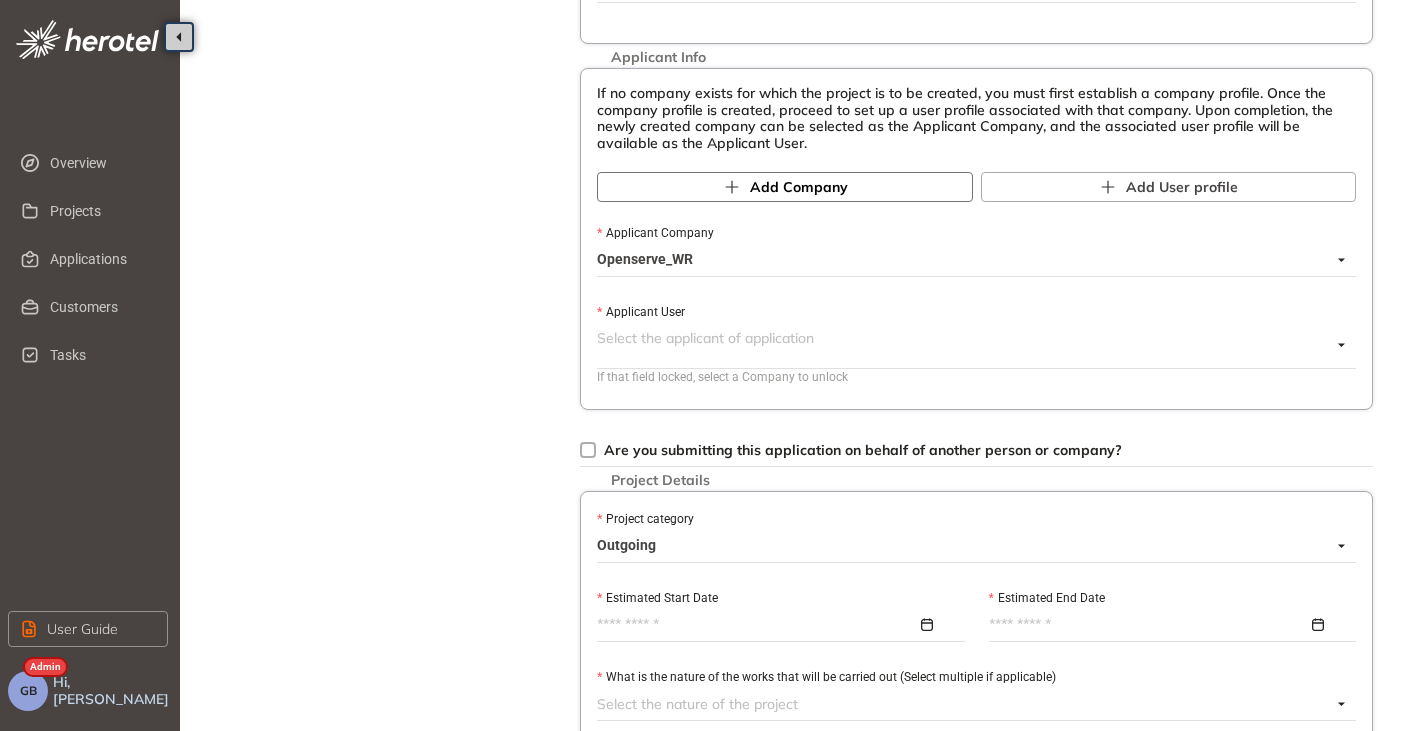 click on "Add Company" at bounding box center (799, 187) 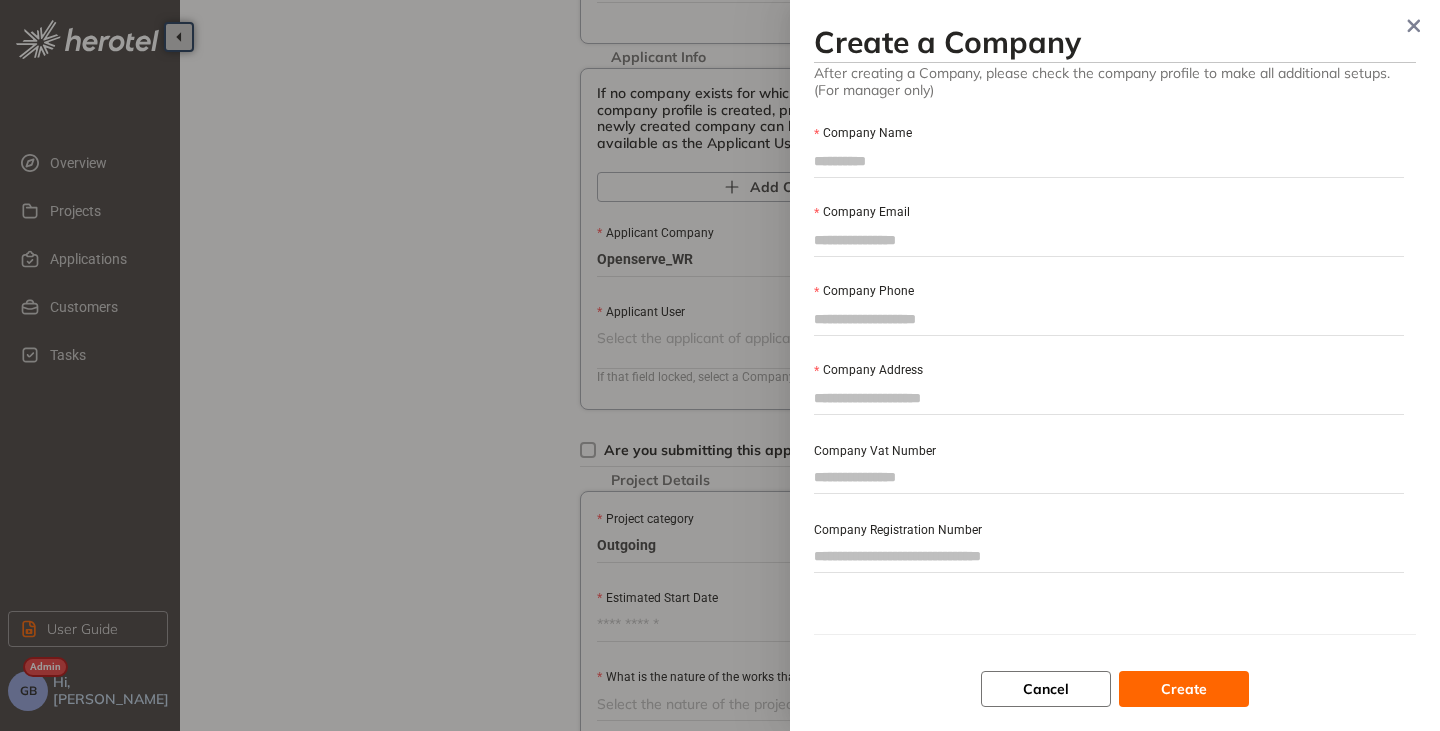 click on "Cancel" at bounding box center [1046, 689] 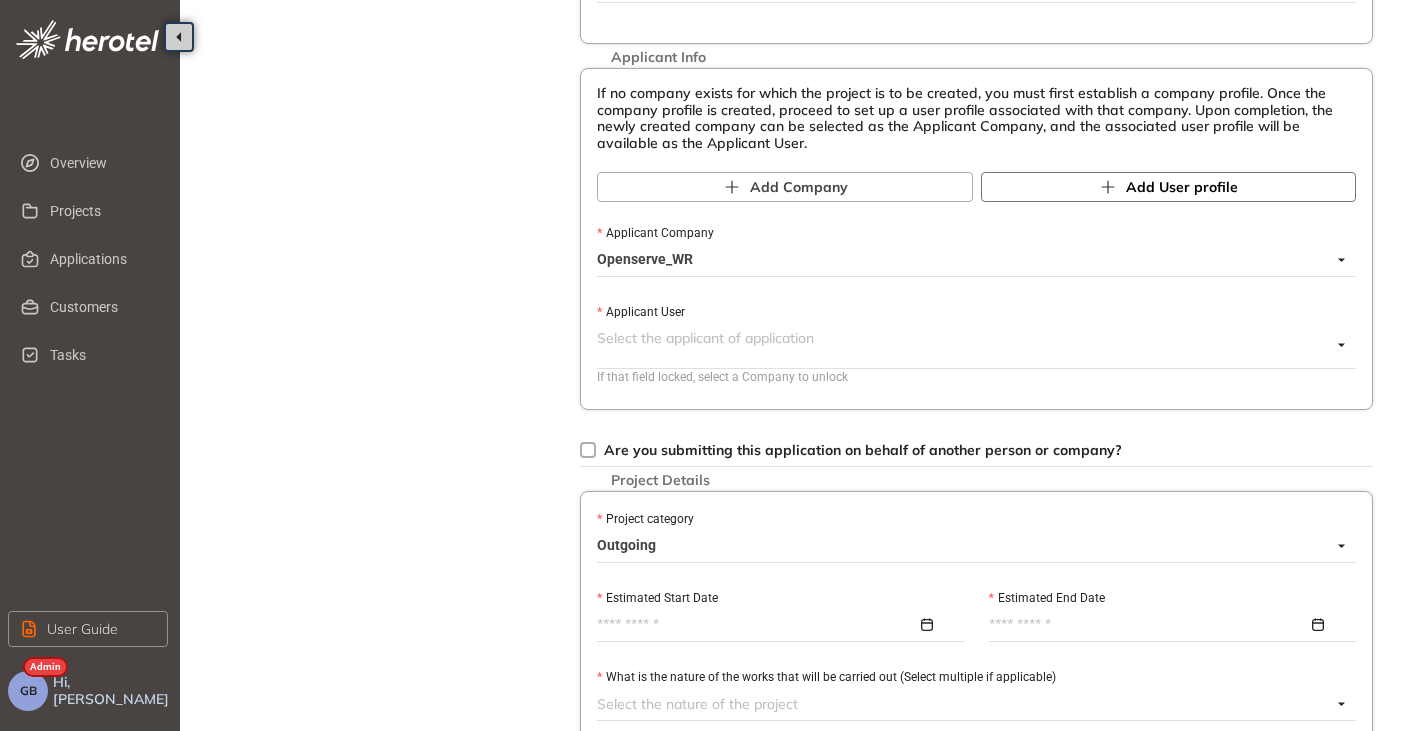 click on "Add User profile" at bounding box center (1169, 187) 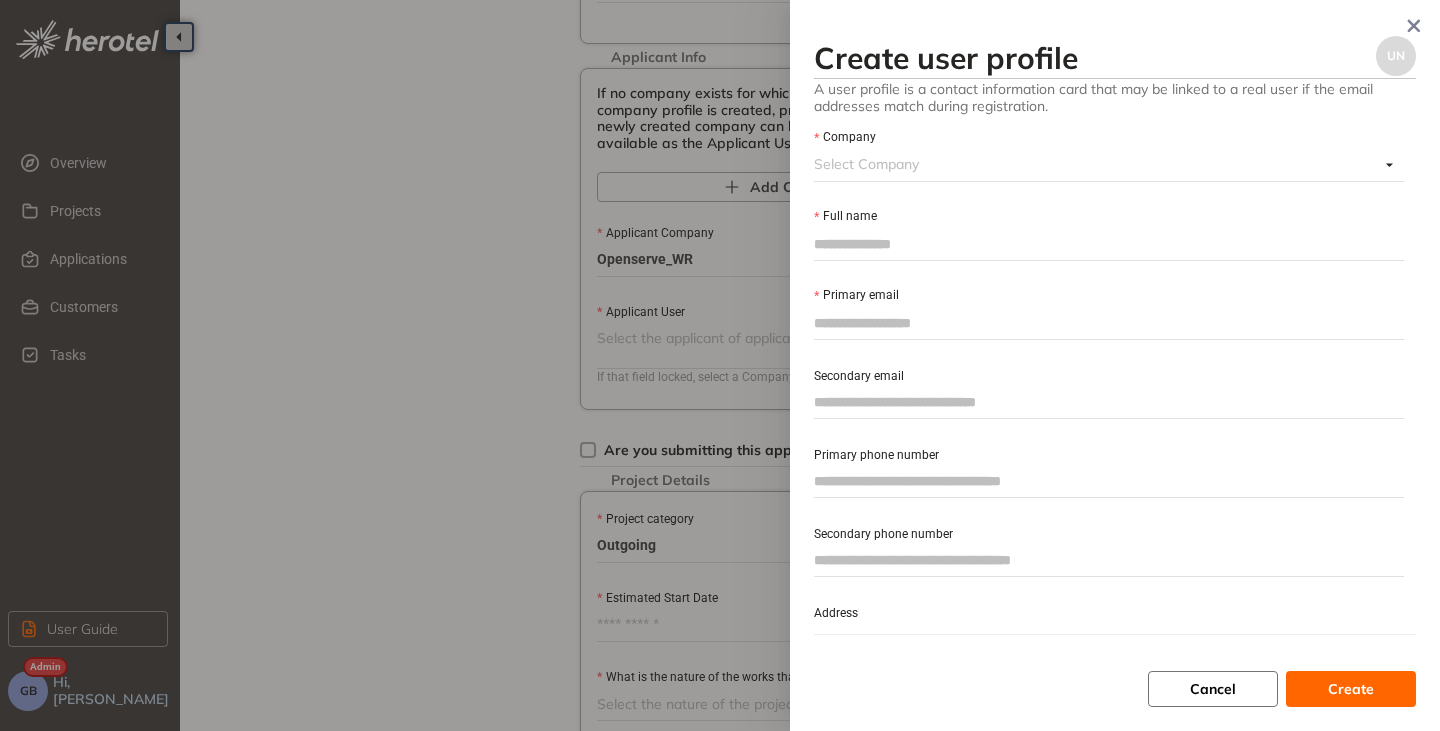 click on "Cancel" at bounding box center [1213, 689] 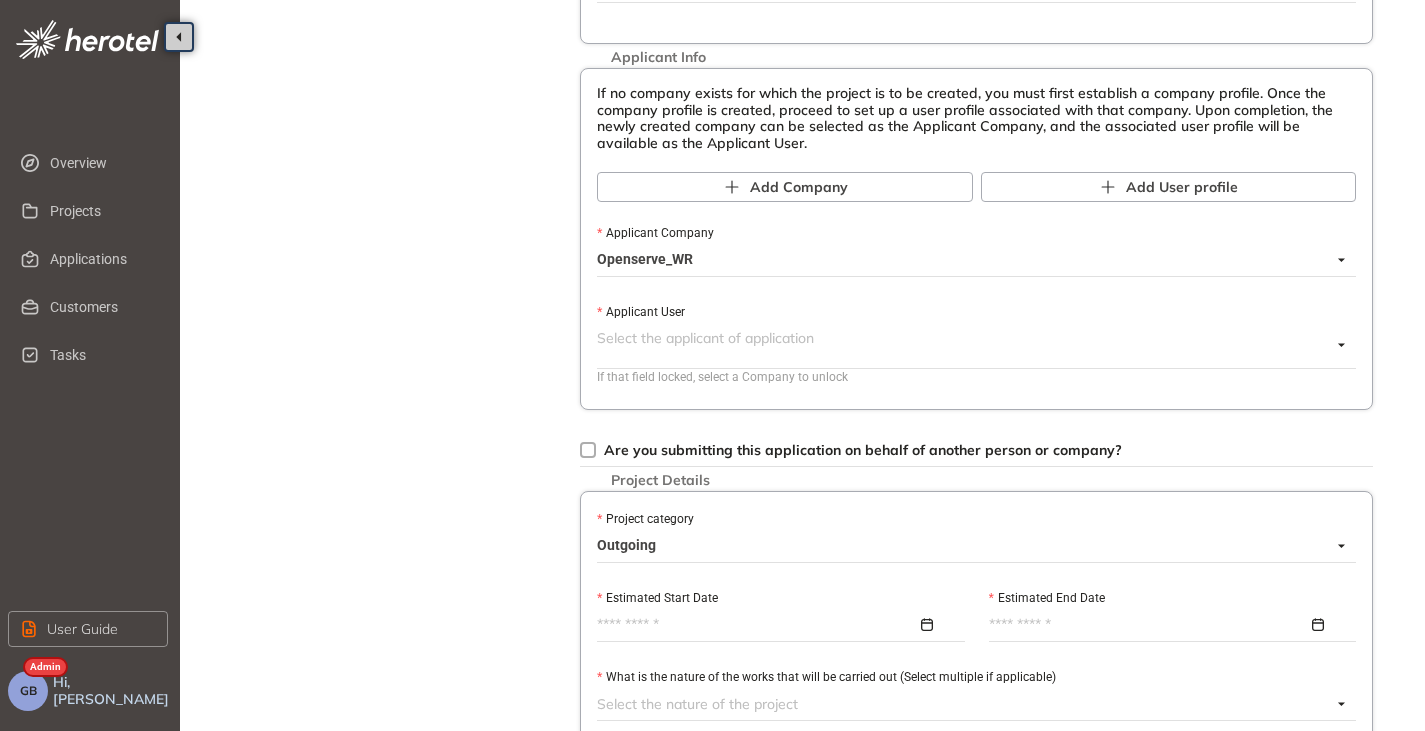 click on "Applicant User" at bounding box center [964, 338] 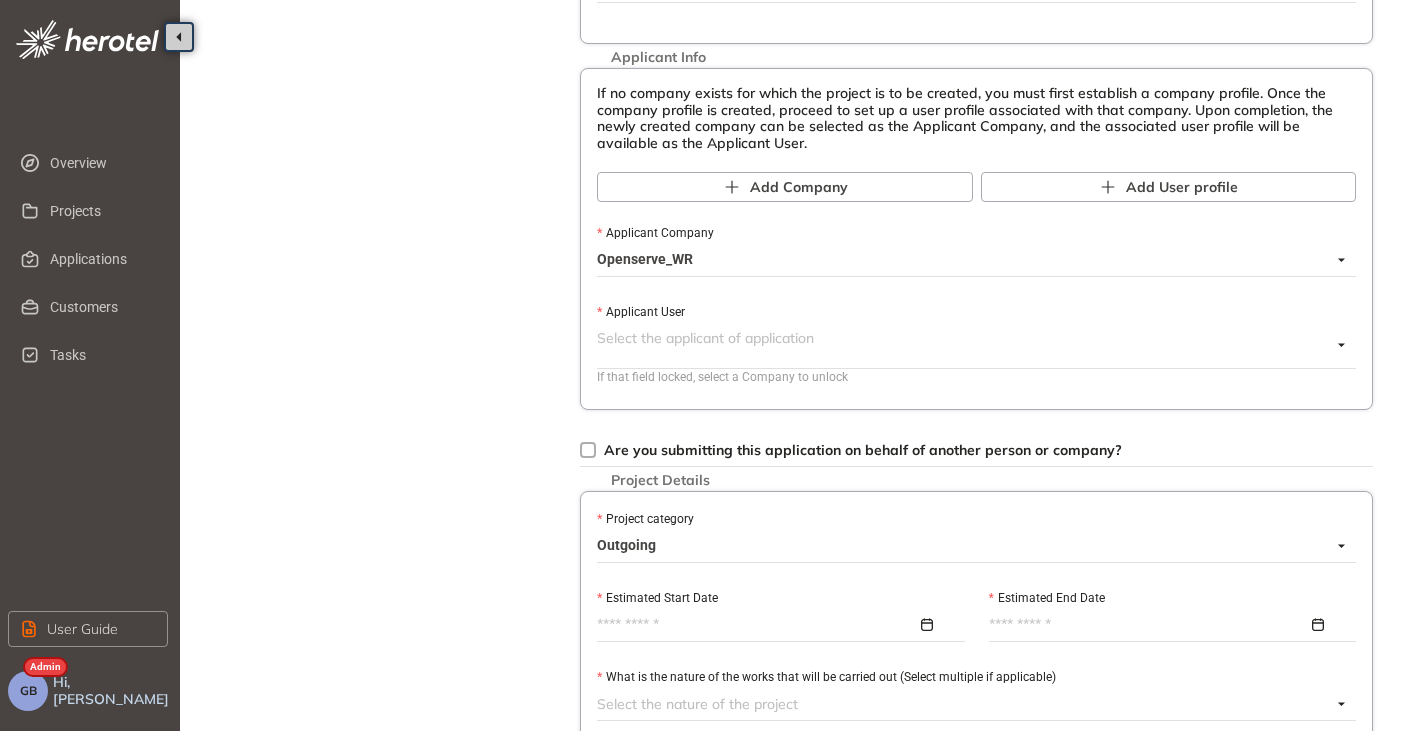 click on "Project Details Location Confirmation Upload documents" at bounding box center (390, 523) 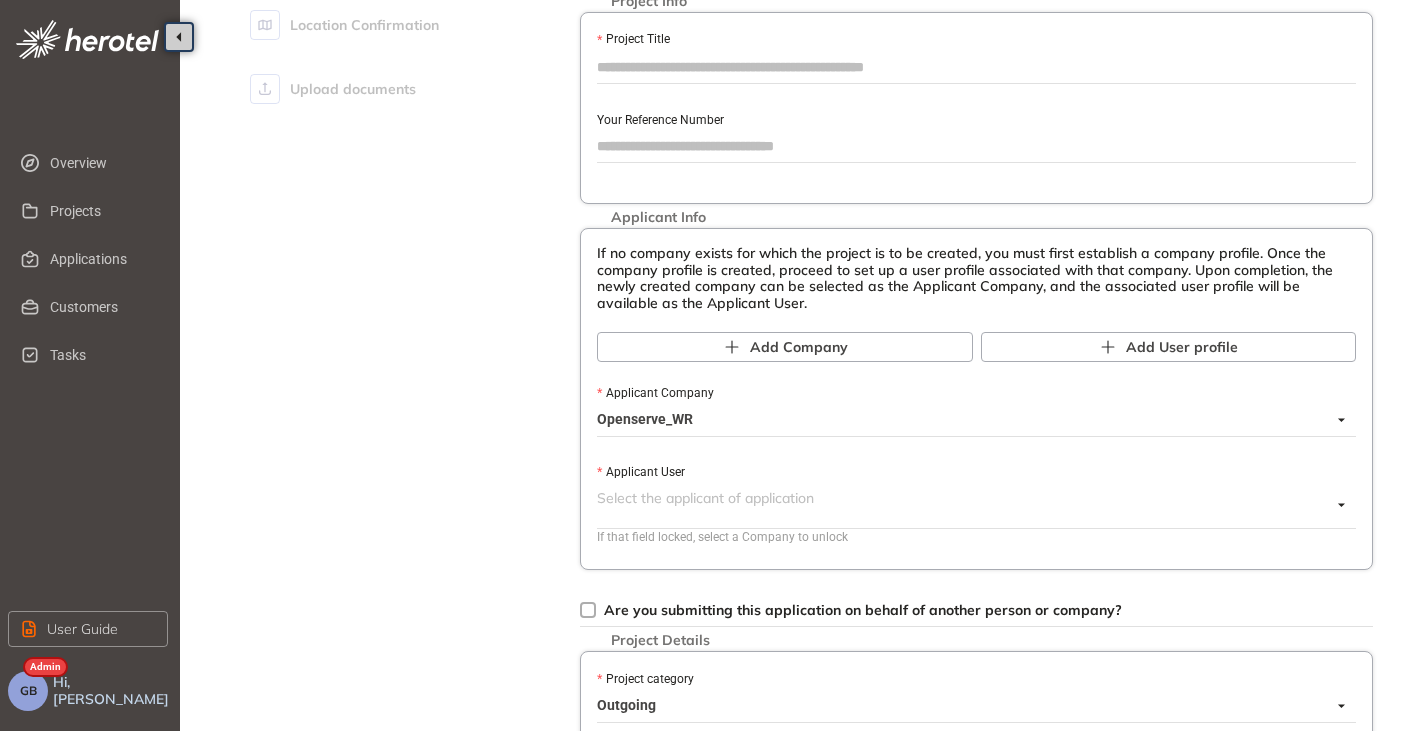 scroll, scrollTop: 200, scrollLeft: 0, axis: vertical 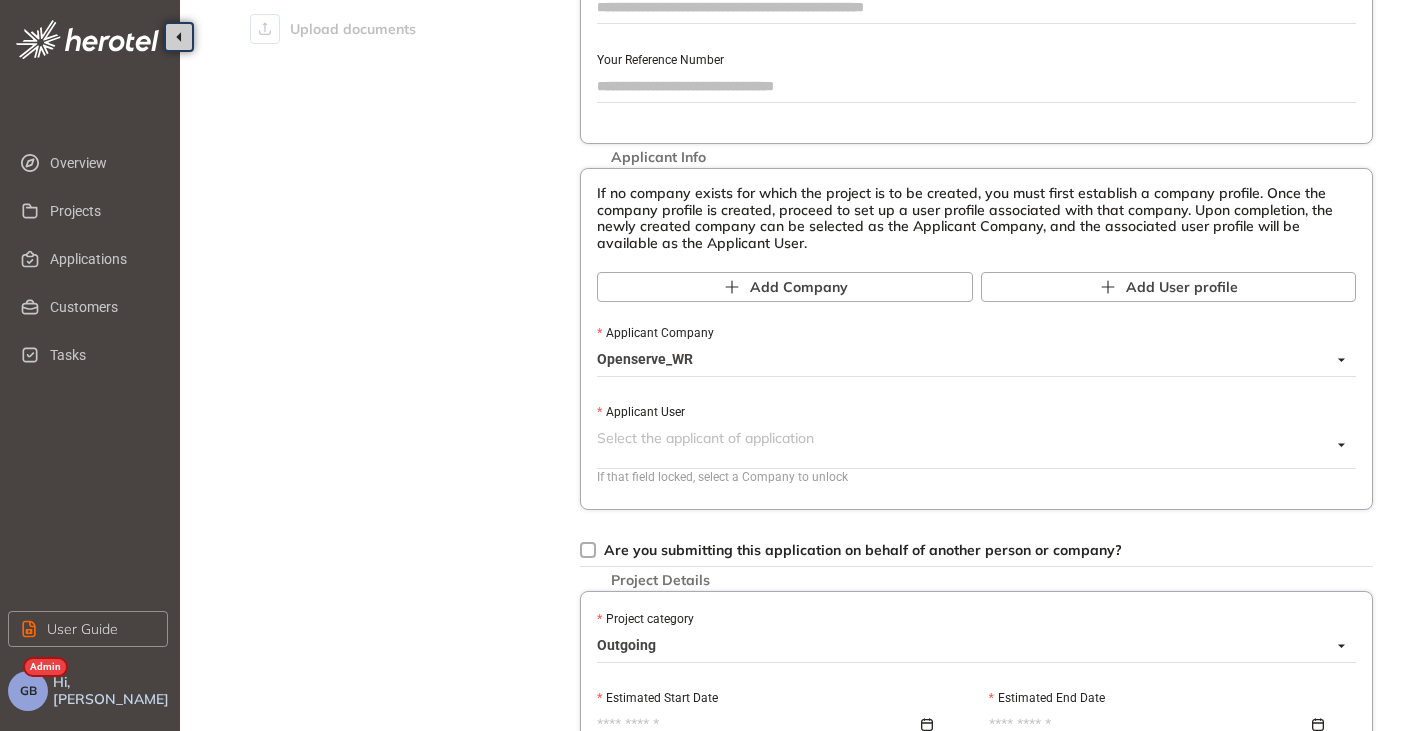 click on "Openserve_WR" at bounding box center [971, 360] 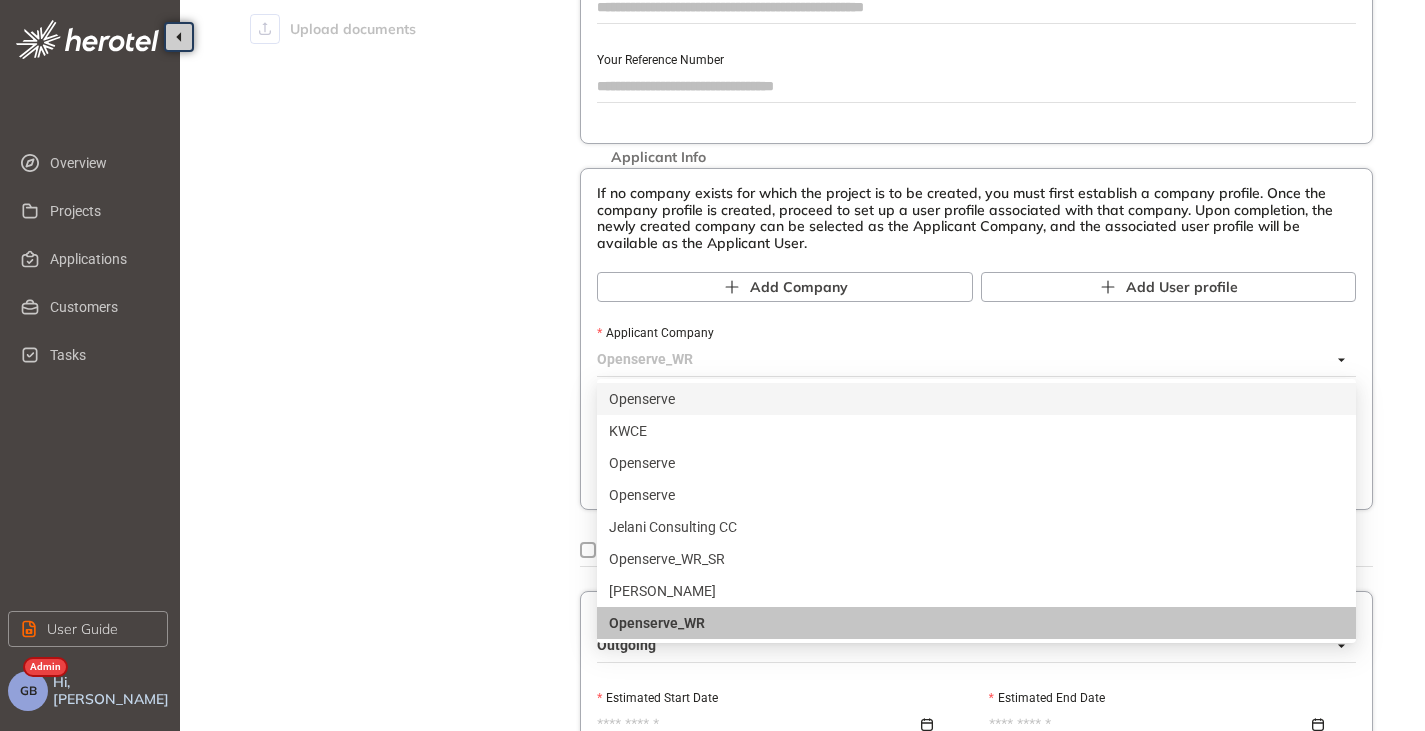 click on "Openserve_WR" at bounding box center (971, 360) 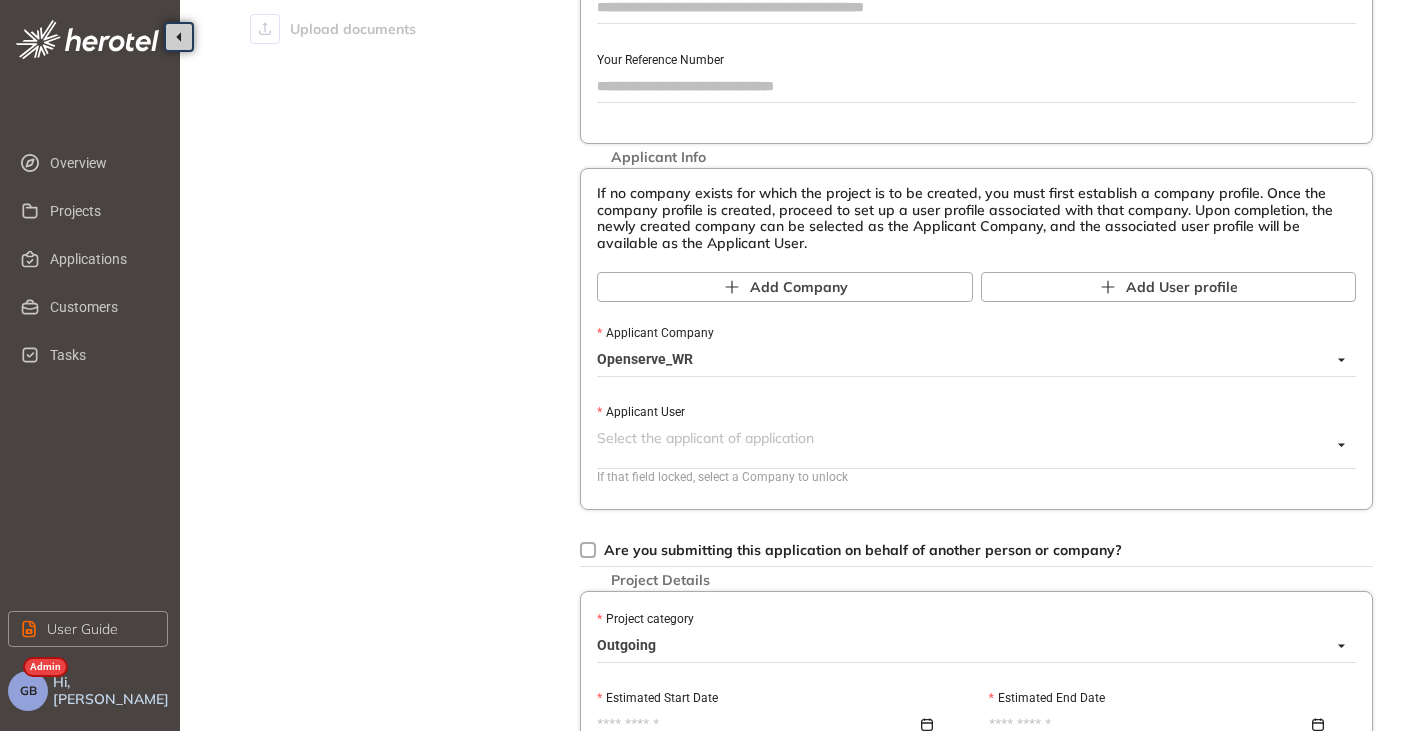 click on "Openserve_WR" at bounding box center [971, 360] 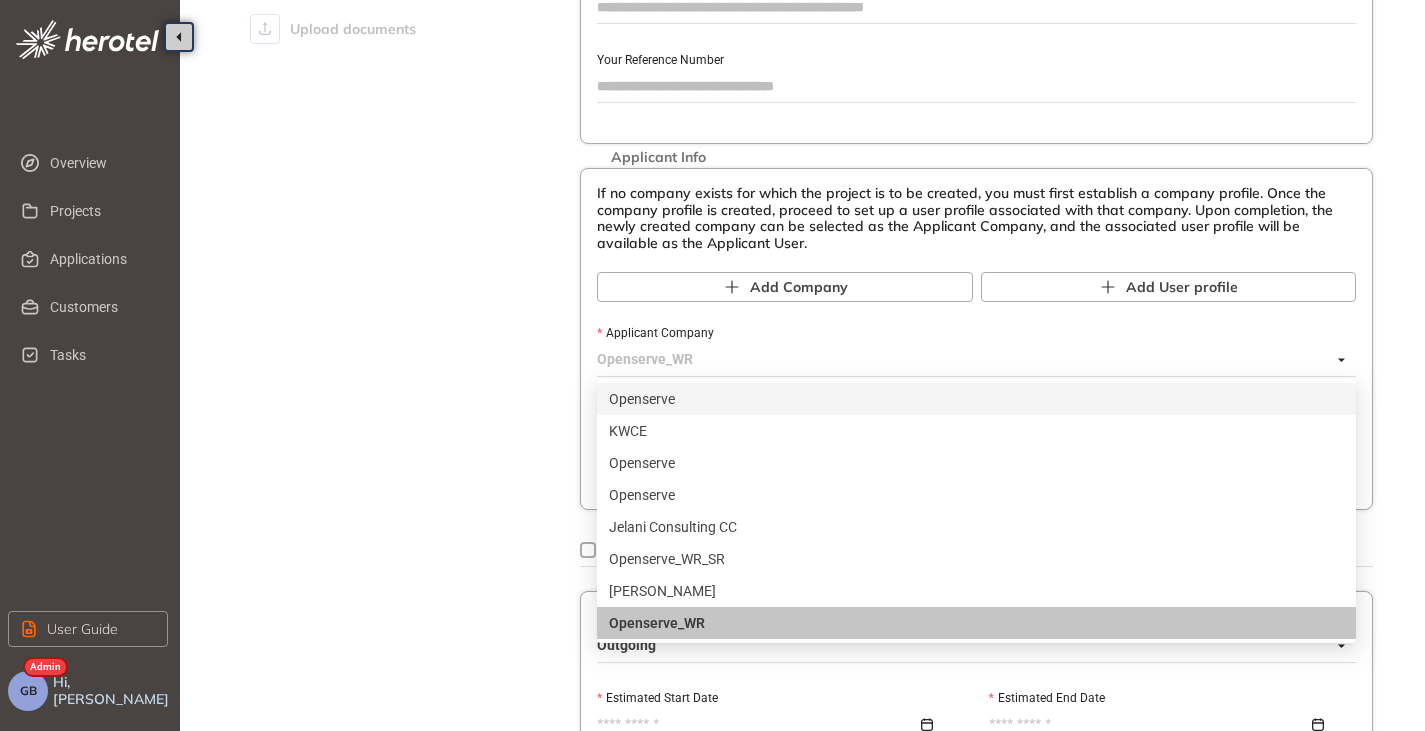 click on "Openserve" at bounding box center (976, 399) 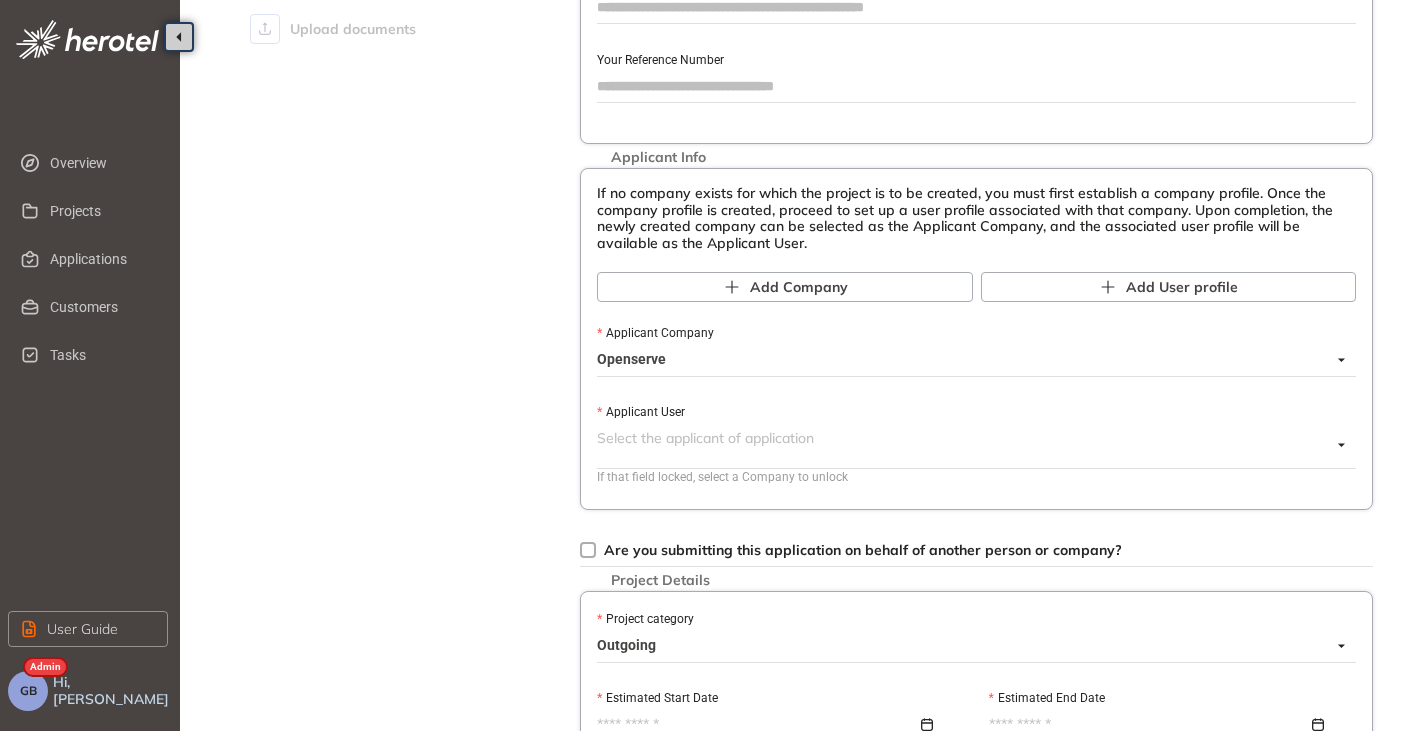 click on "Applicant User" at bounding box center [964, 438] 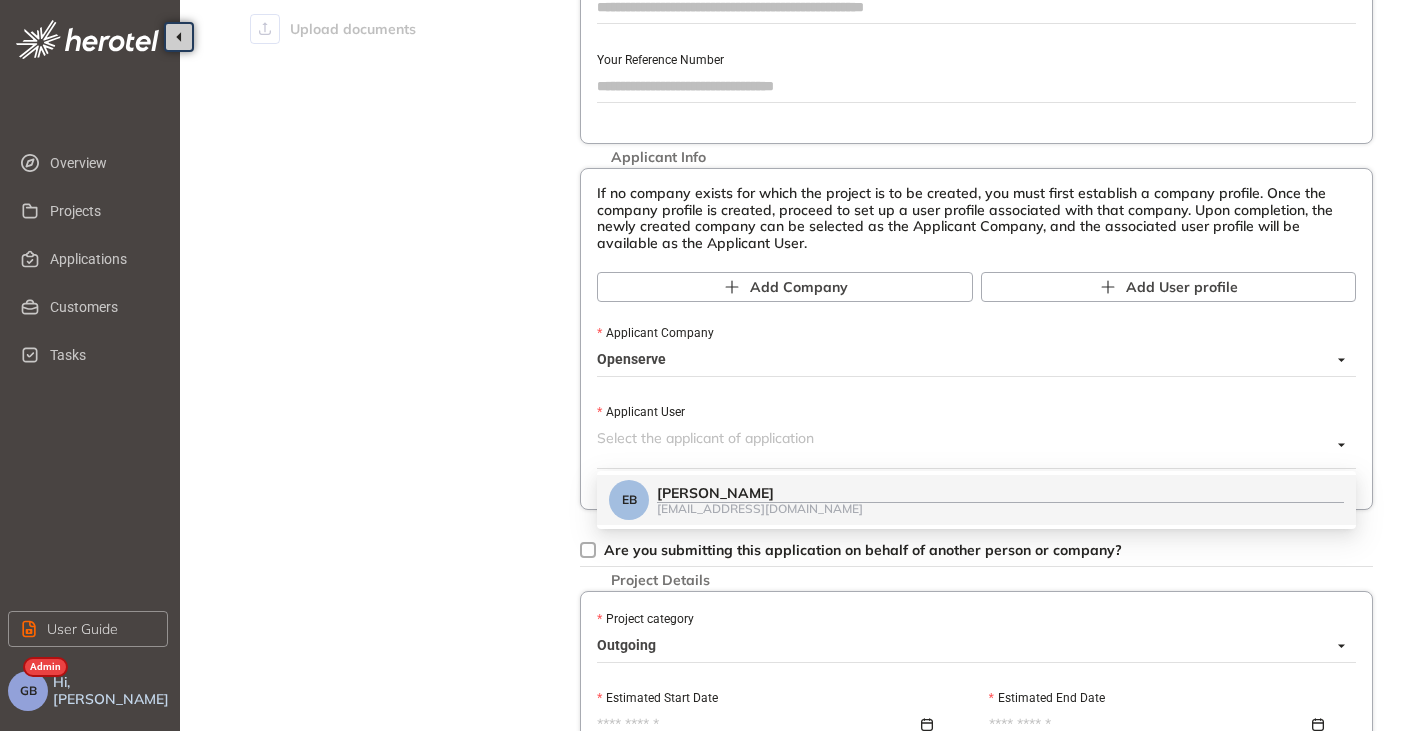 click on "[EMAIL_ADDRESS][DOMAIN_NAME]" at bounding box center (1000, 508) 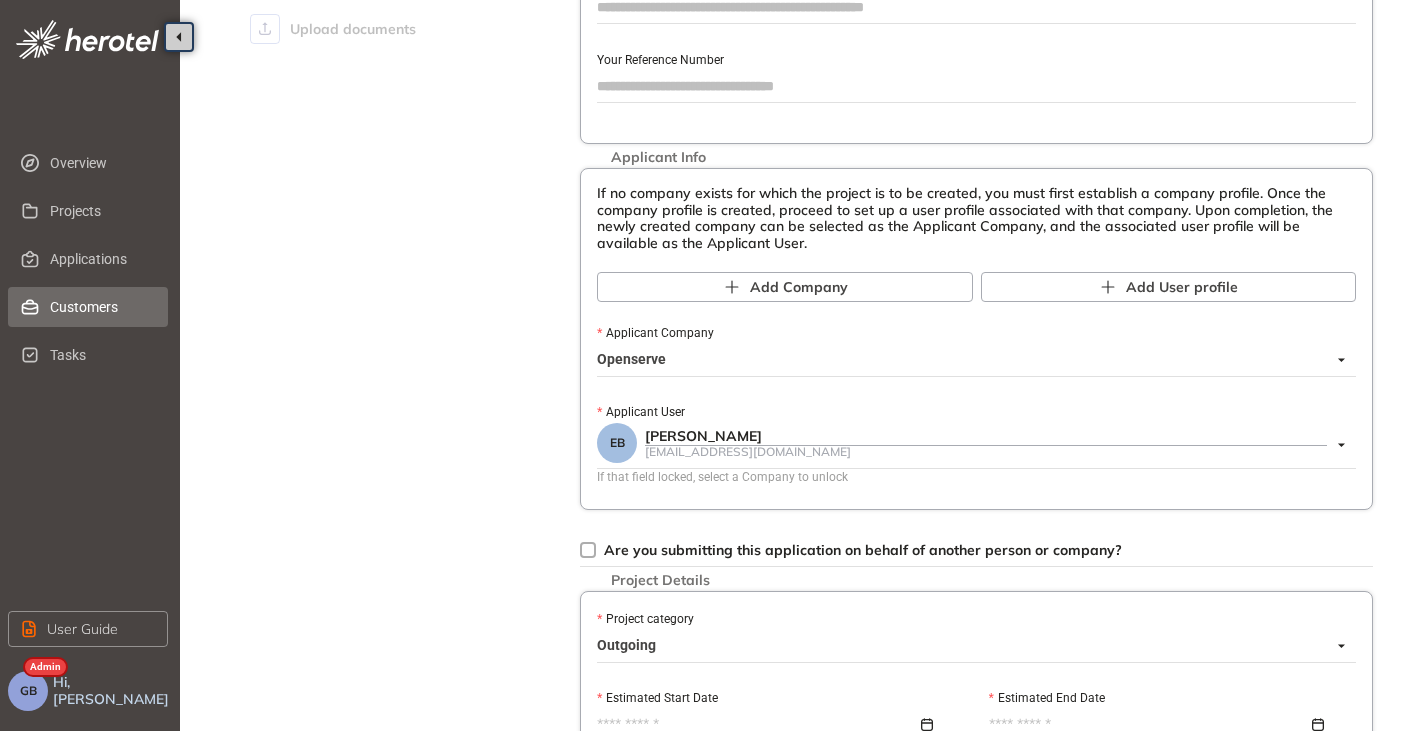 click on "Customers" at bounding box center (101, 307) 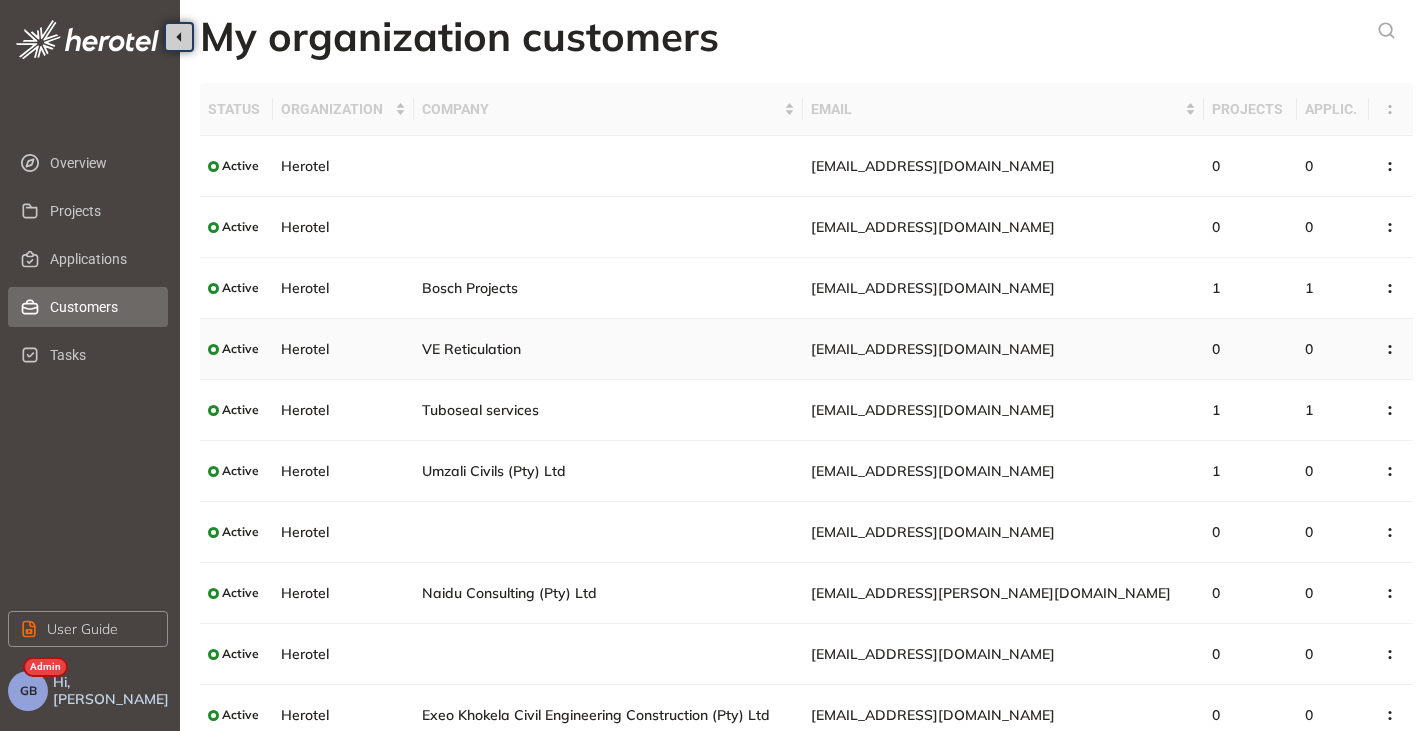 scroll, scrollTop: 79, scrollLeft: 0, axis: vertical 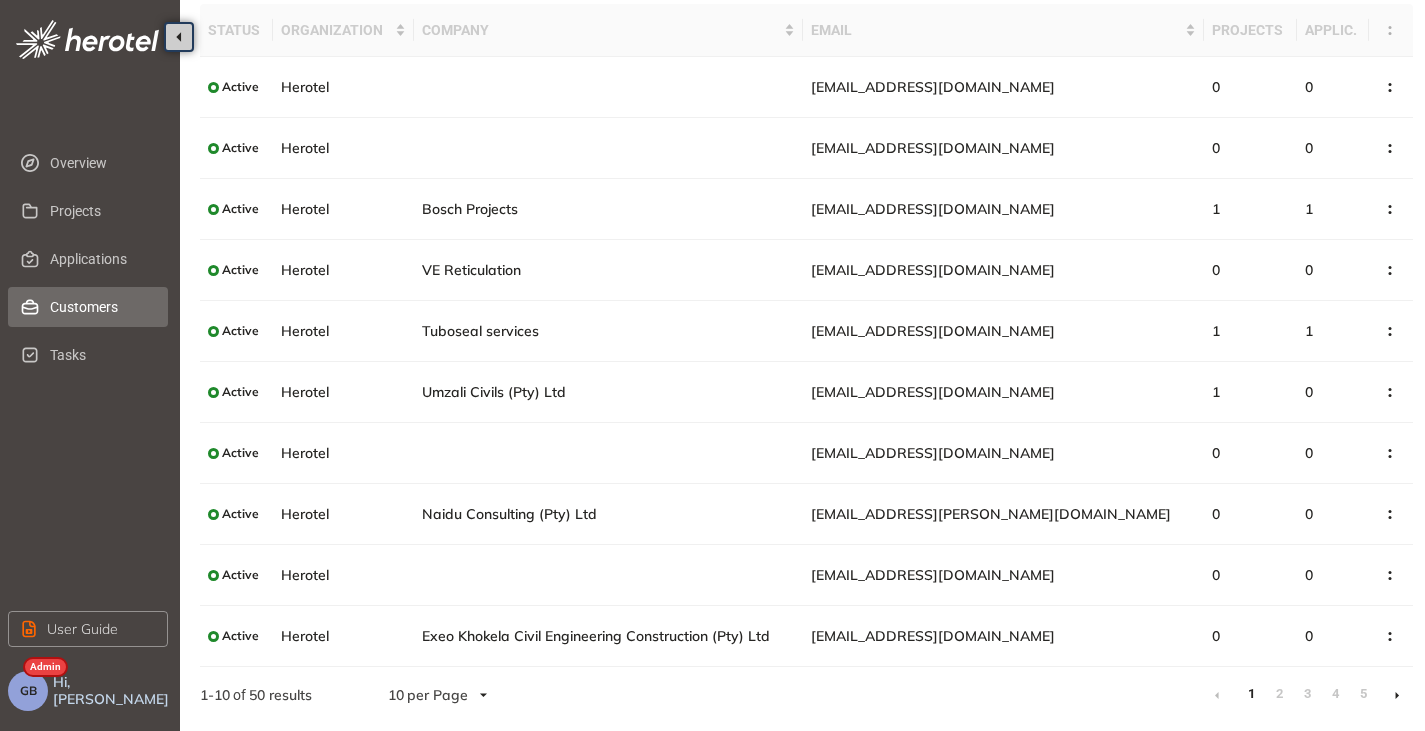 click at bounding box center [1397, 695] 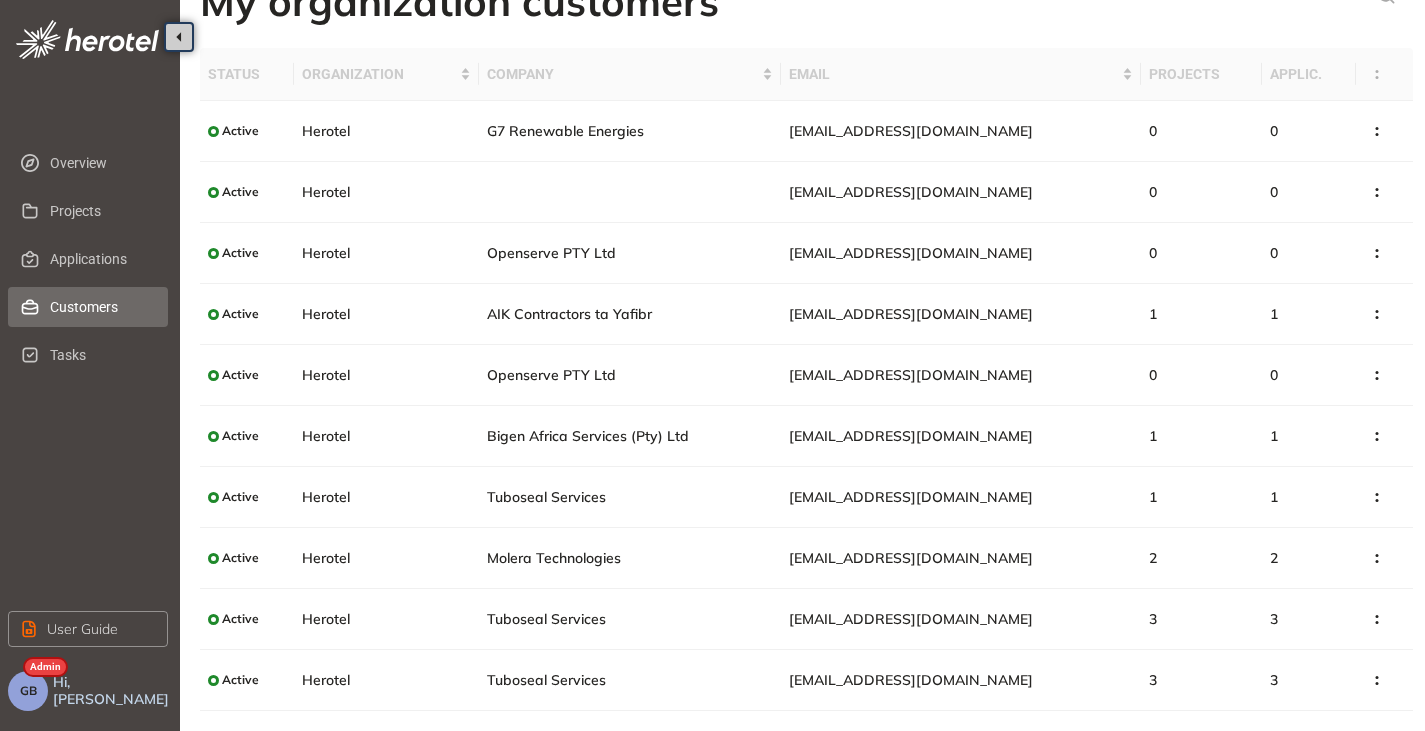 scroll, scrollTop: 79, scrollLeft: 0, axis: vertical 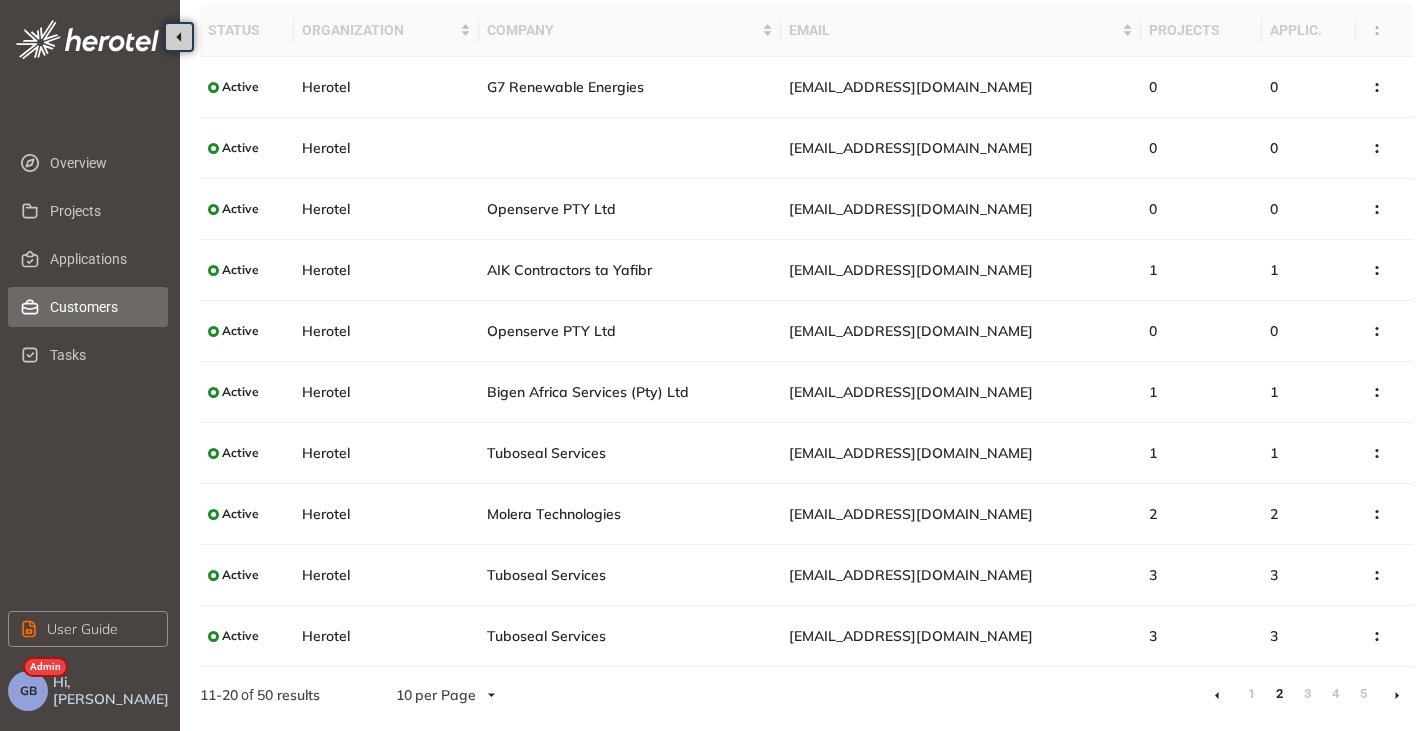 click at bounding box center [1397, 695] 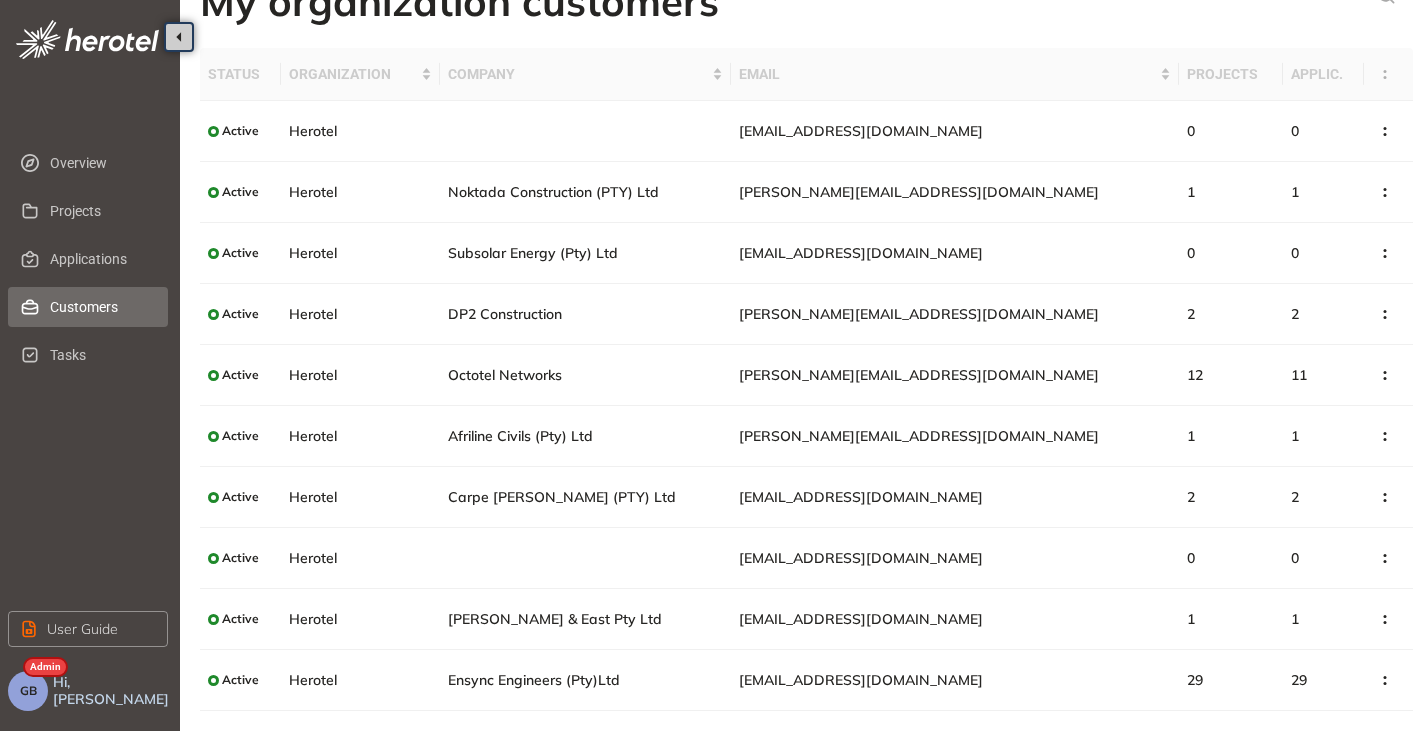 scroll, scrollTop: 79, scrollLeft: 0, axis: vertical 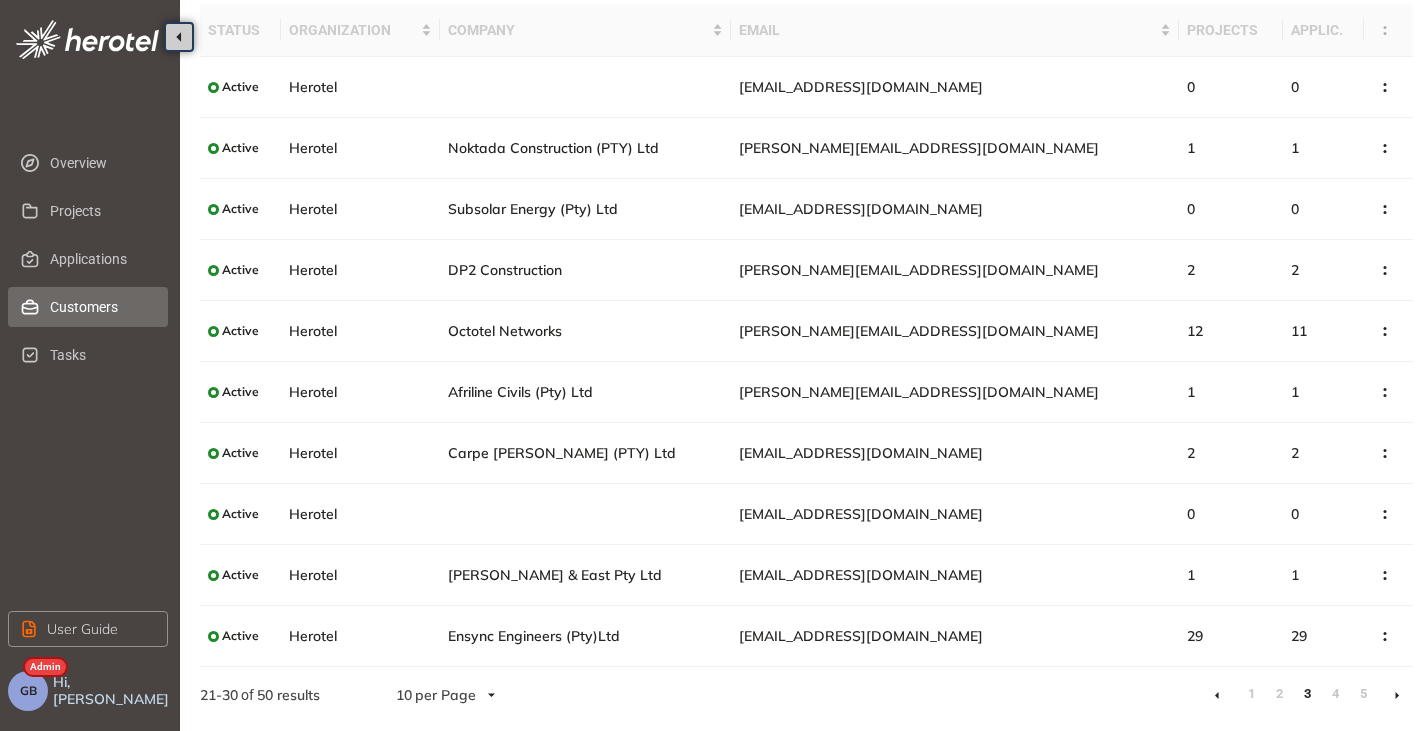 click at bounding box center [1397, 695] 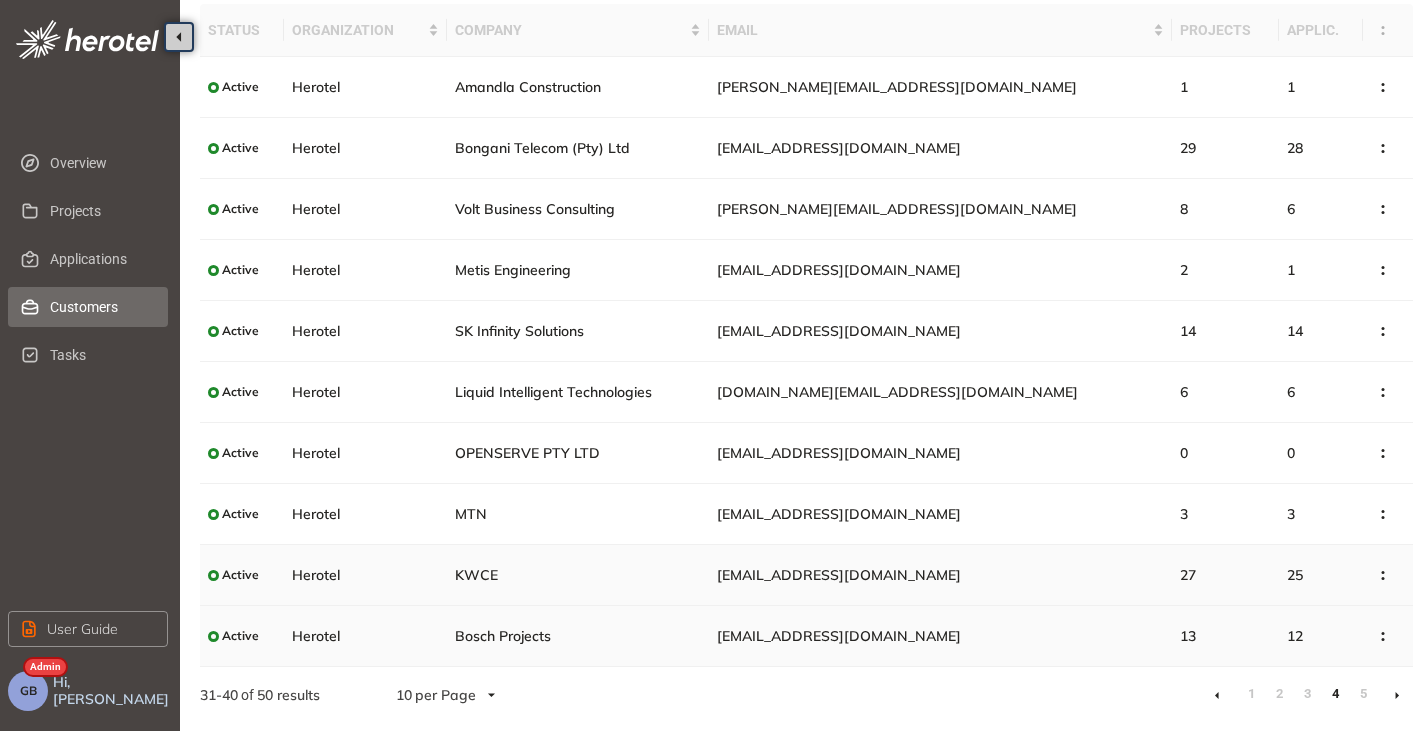 scroll, scrollTop: 0, scrollLeft: 0, axis: both 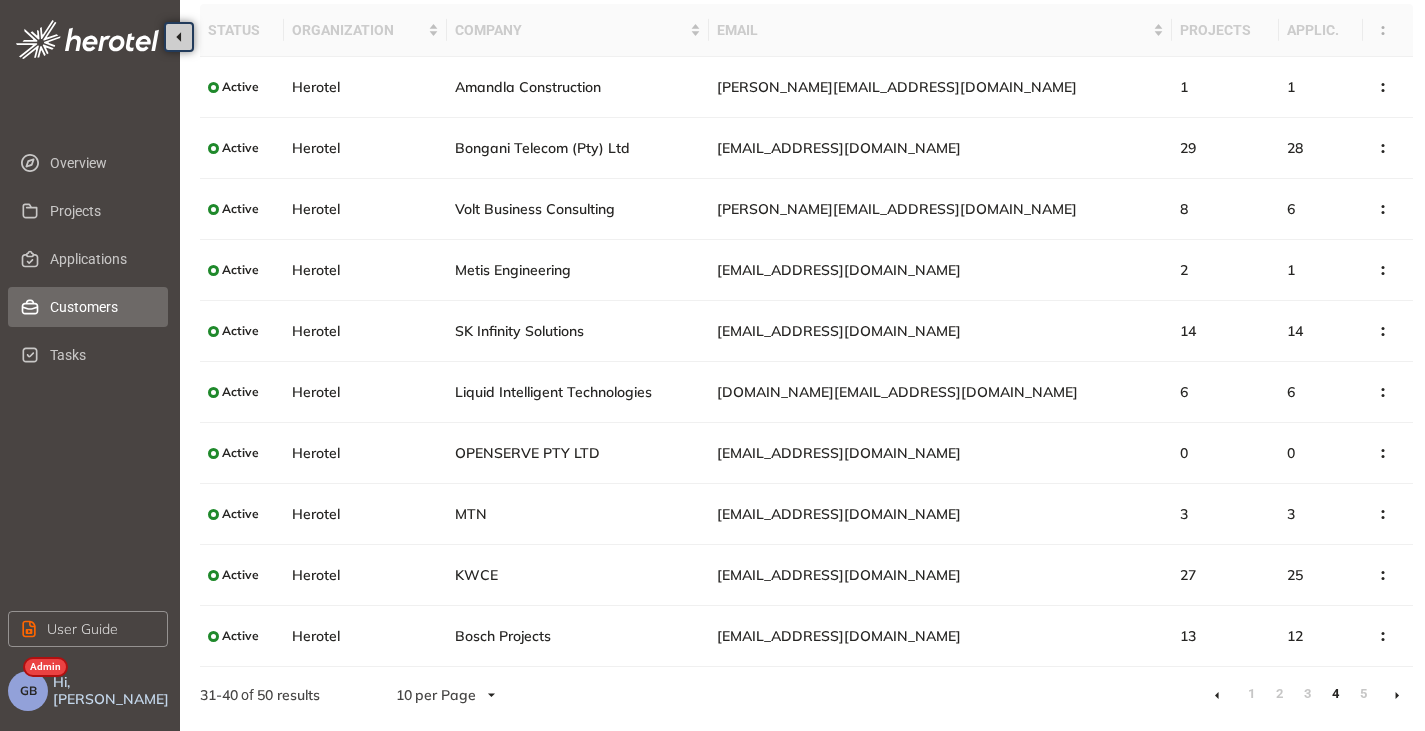 click at bounding box center [1397, 695] 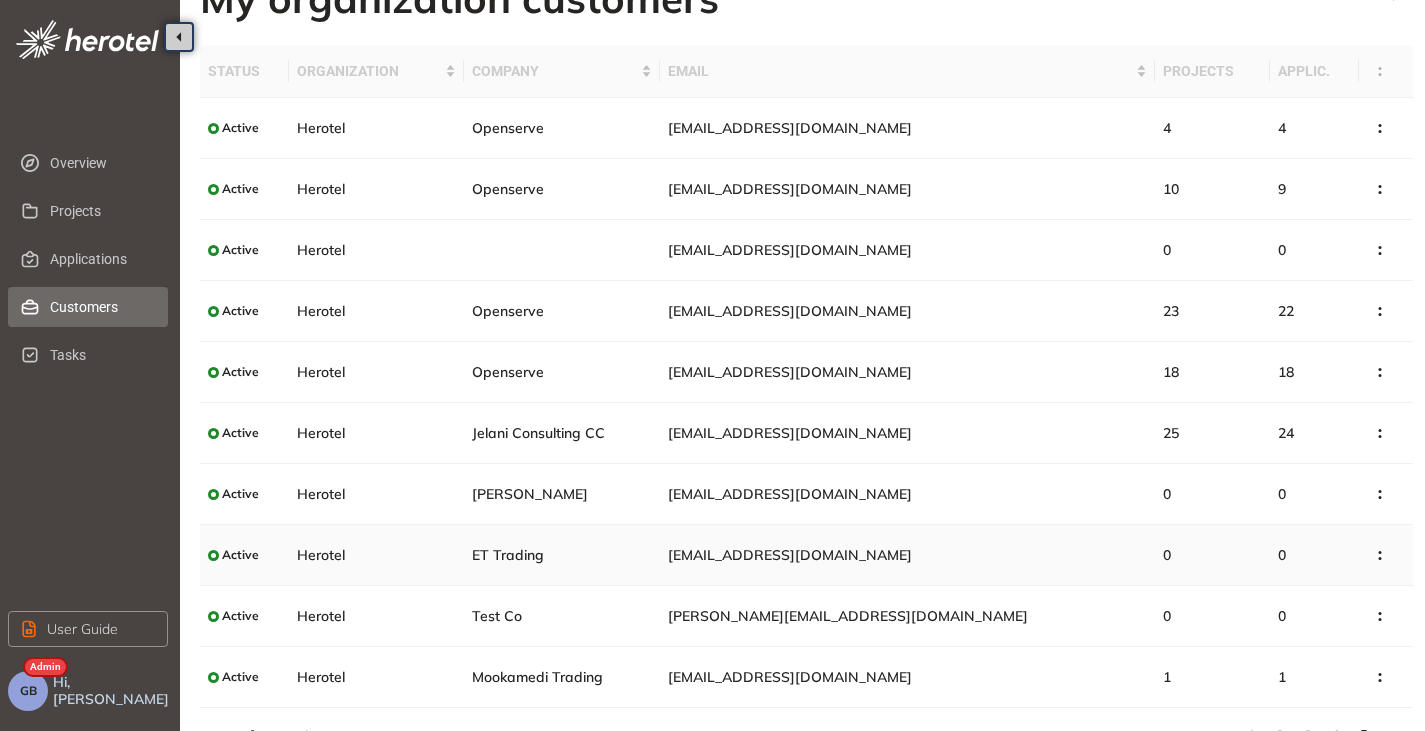 scroll, scrollTop: 79, scrollLeft: 0, axis: vertical 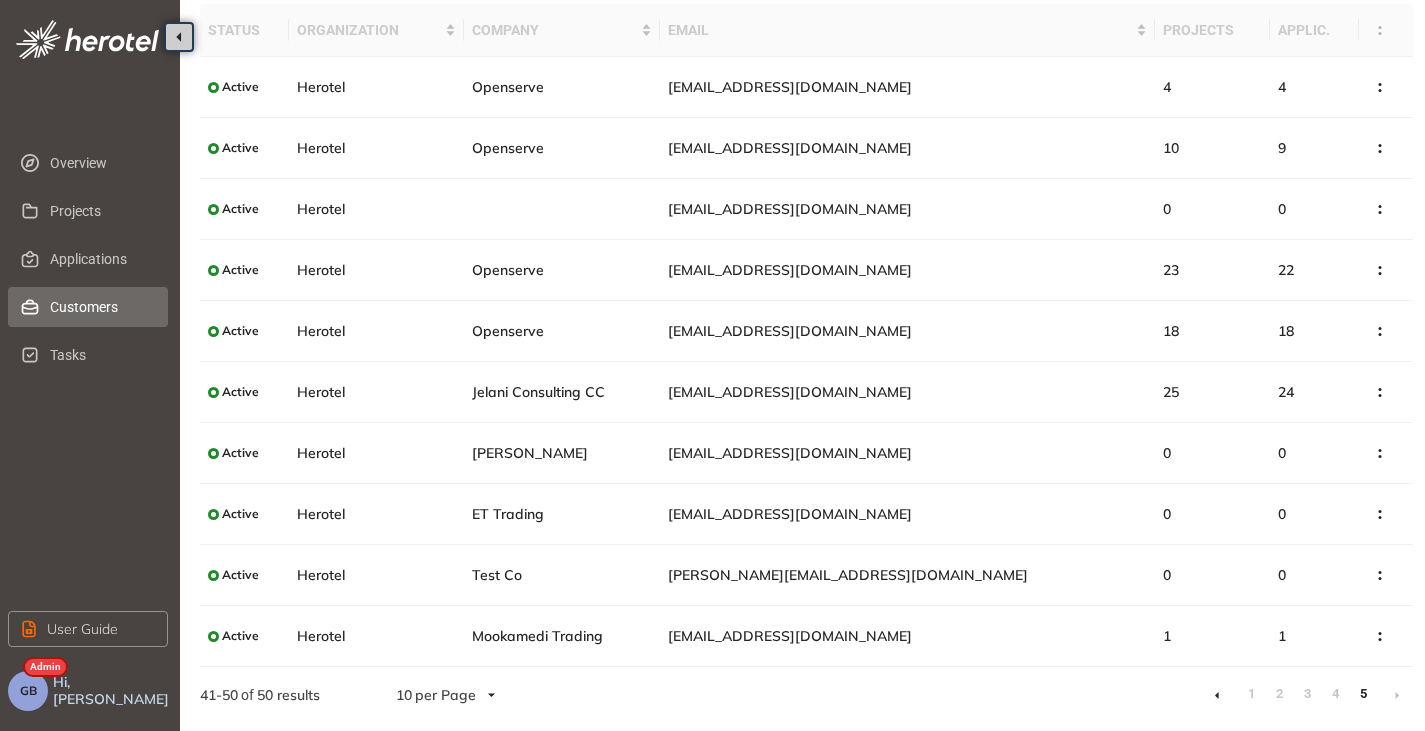 click at bounding box center (1217, 695) 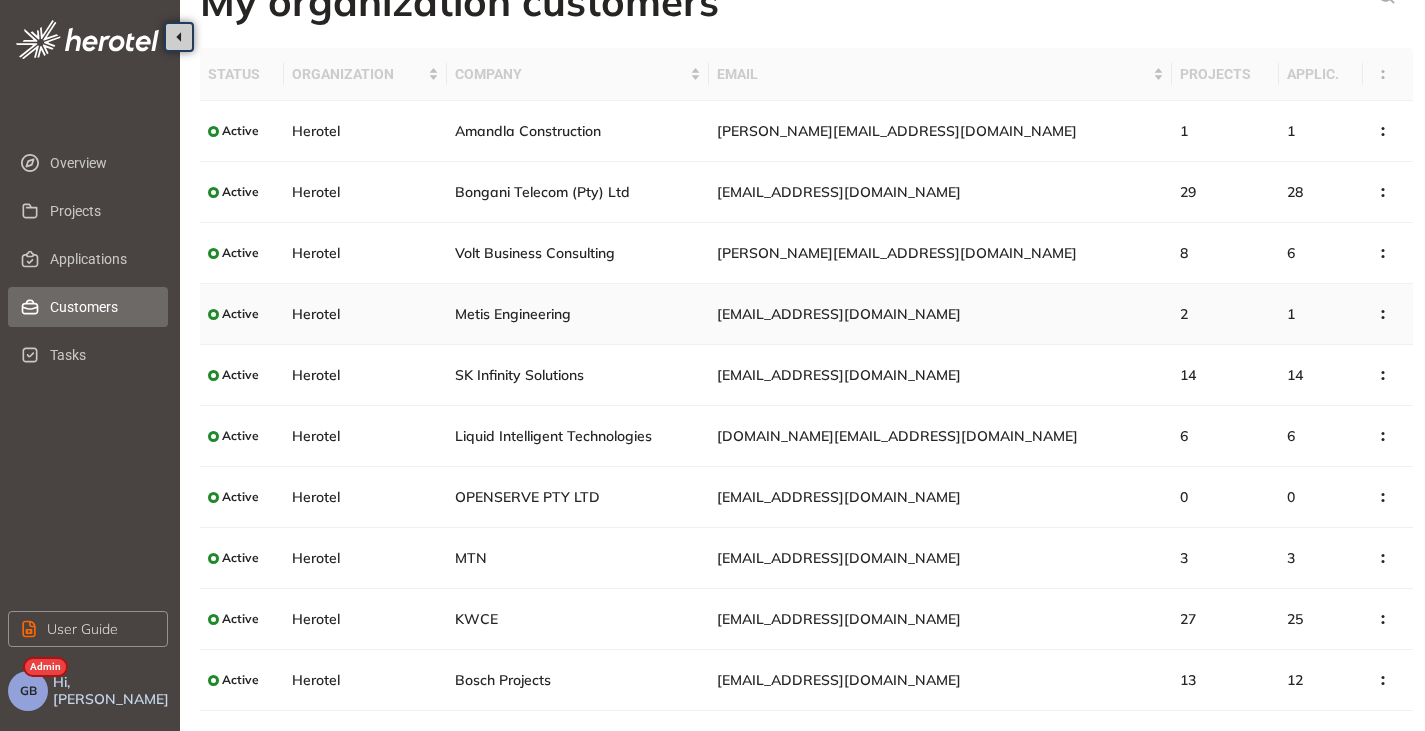 scroll, scrollTop: 79, scrollLeft: 0, axis: vertical 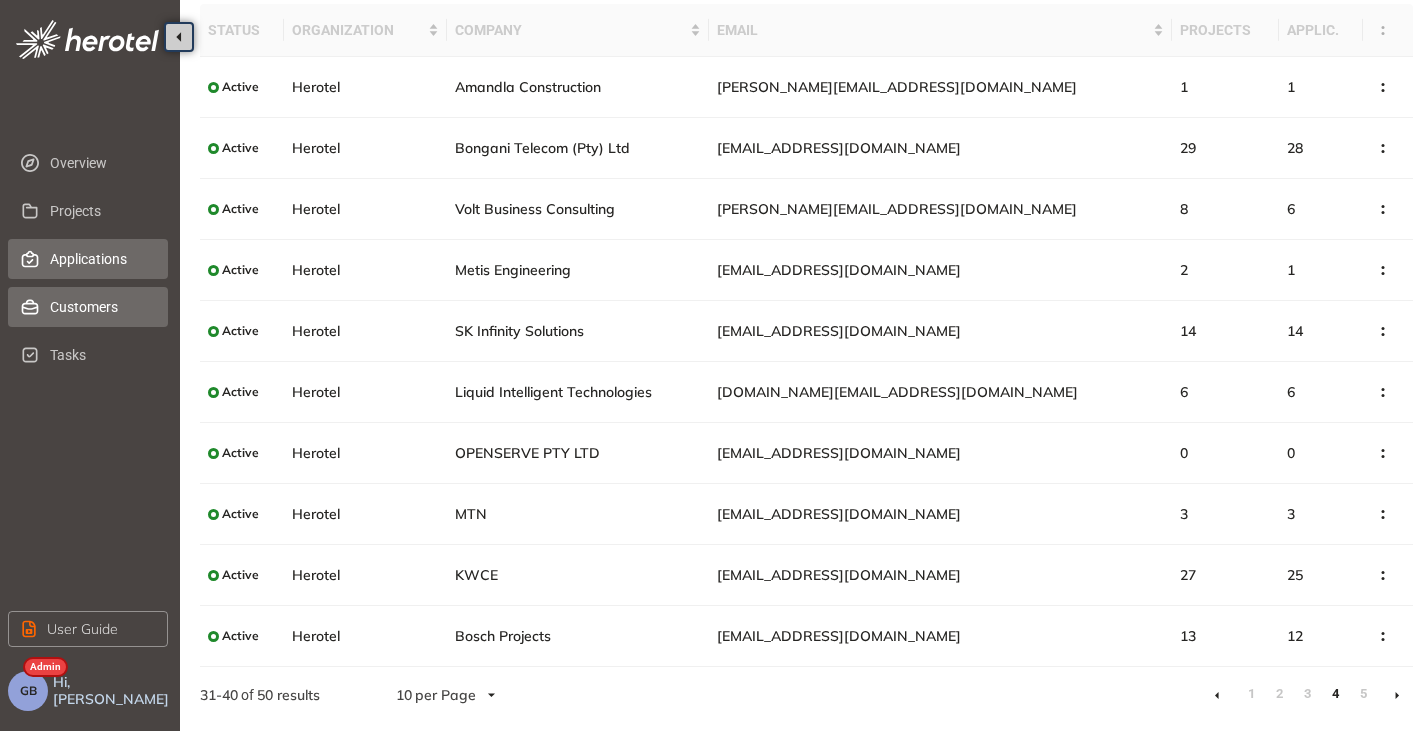 click on "Applications" at bounding box center [101, 259] 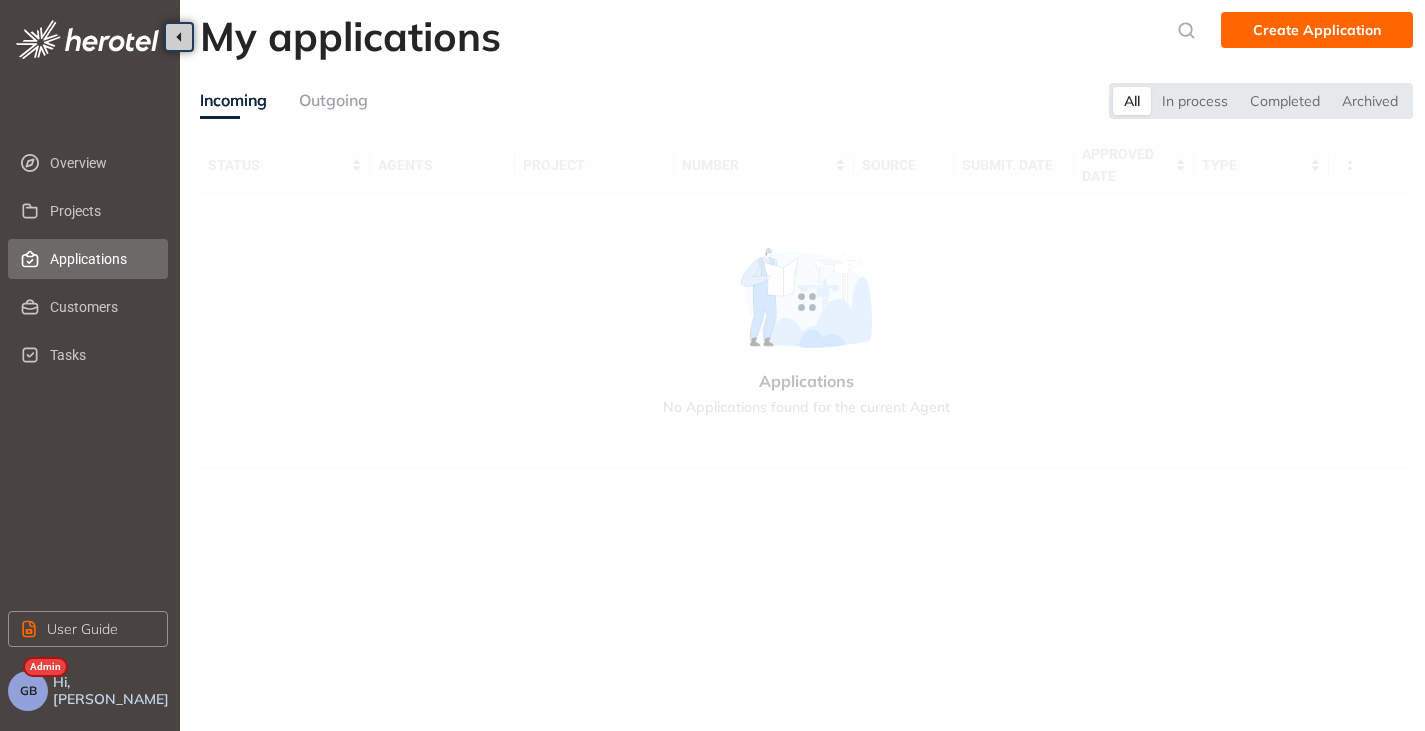 scroll, scrollTop: 0, scrollLeft: 0, axis: both 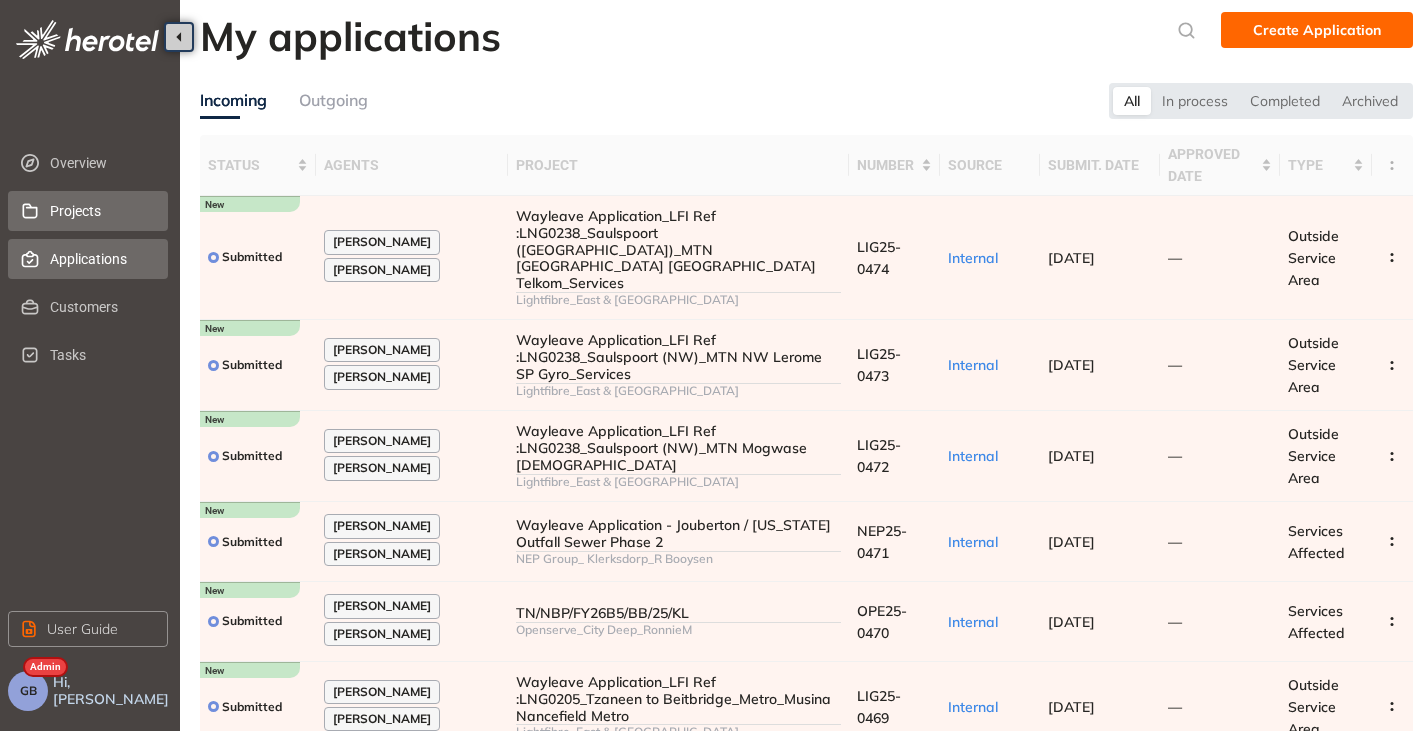 click on "Projects" at bounding box center [101, 211] 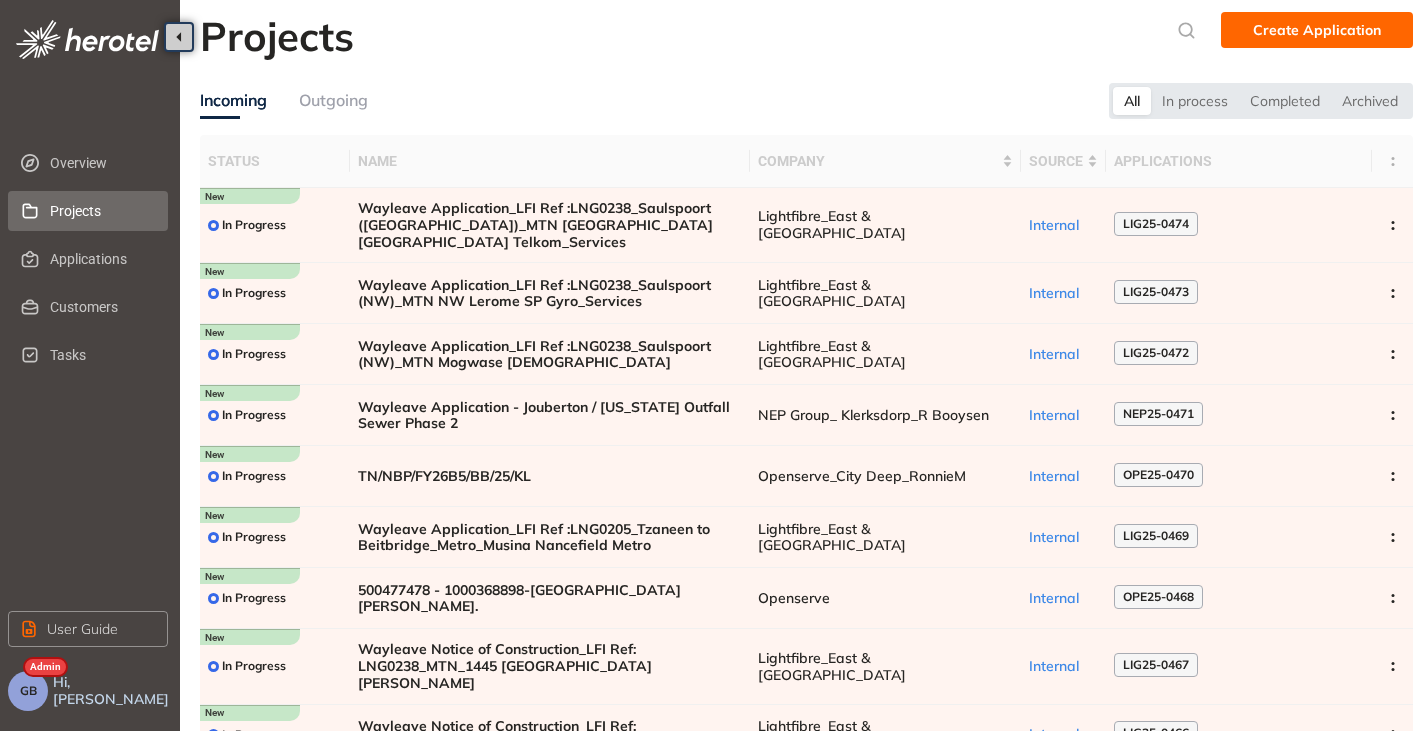 click on "Outgoing" at bounding box center (333, 100) 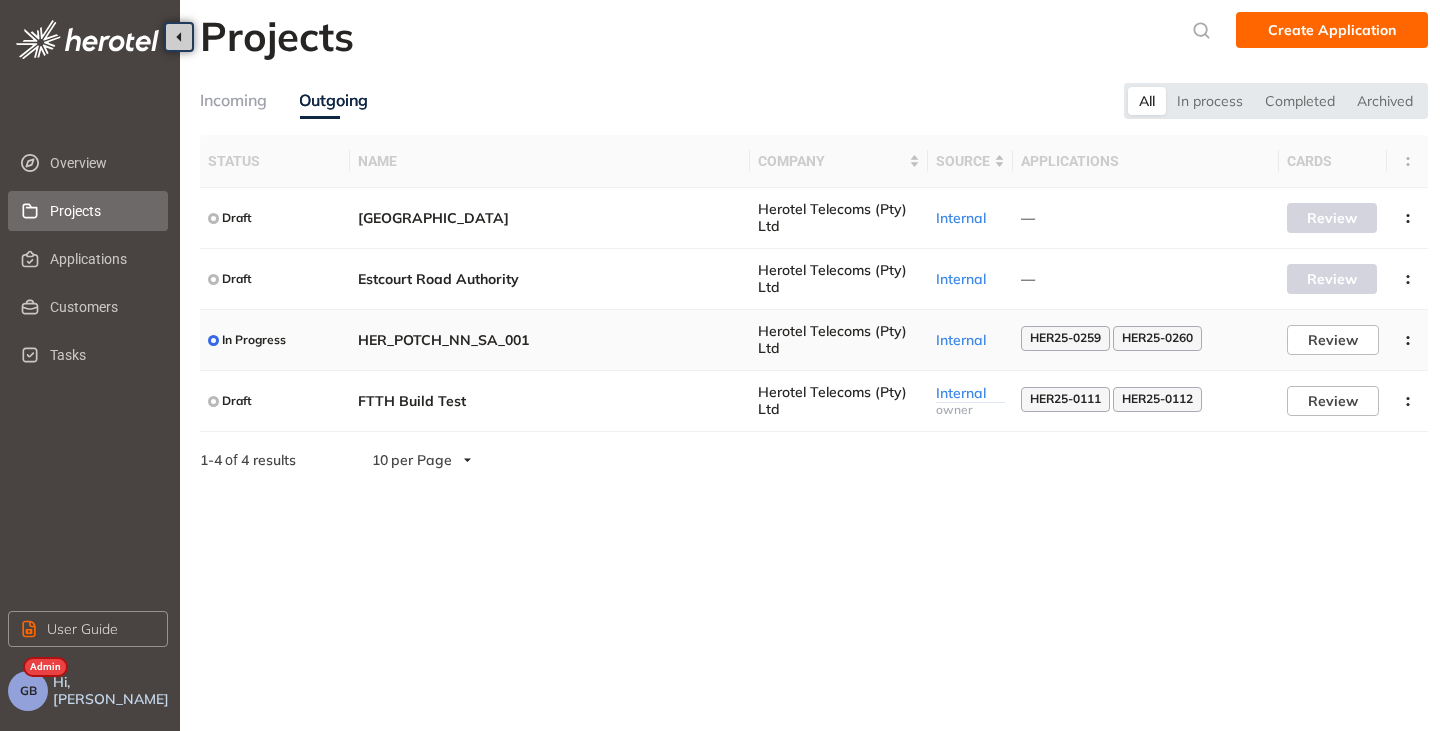 click on "HER_POTCH_NN_SA_001" at bounding box center (550, 340) 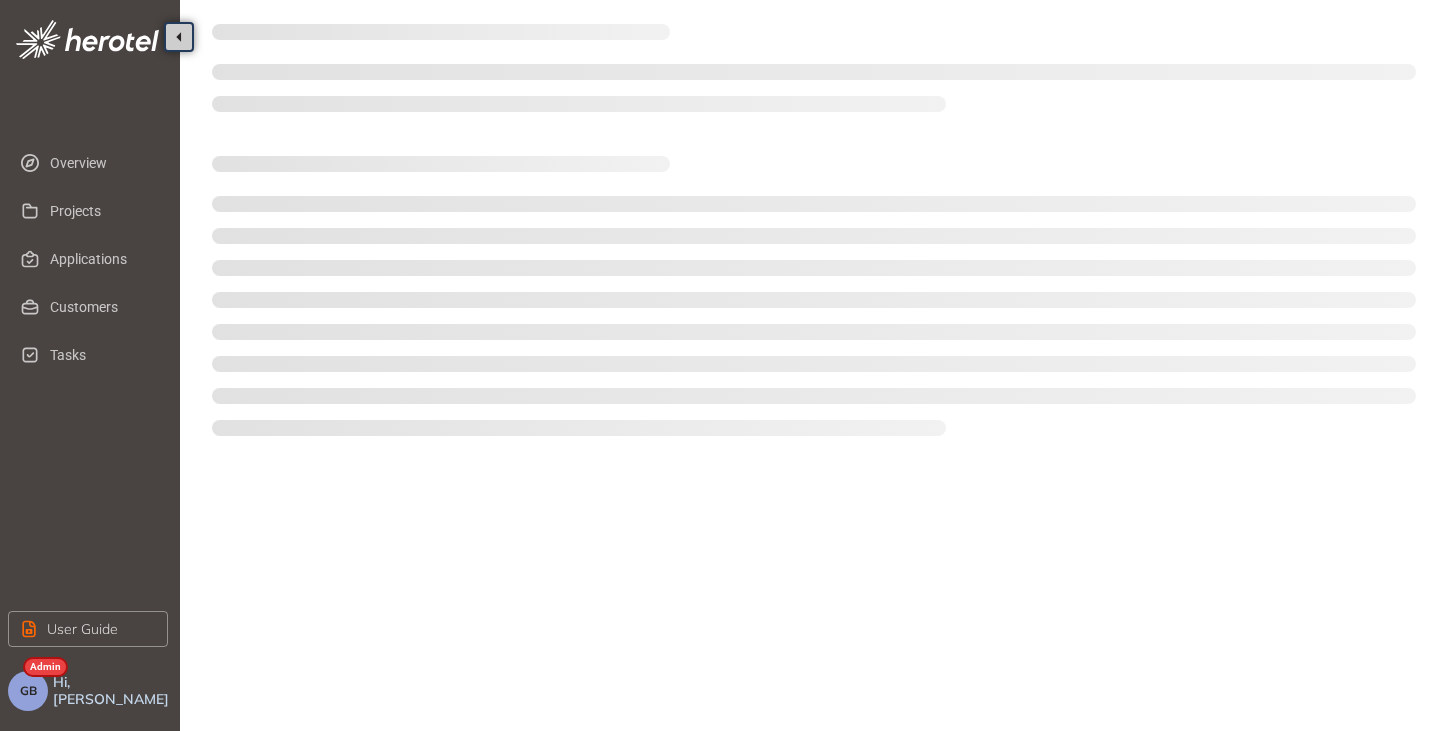 type on "**********" 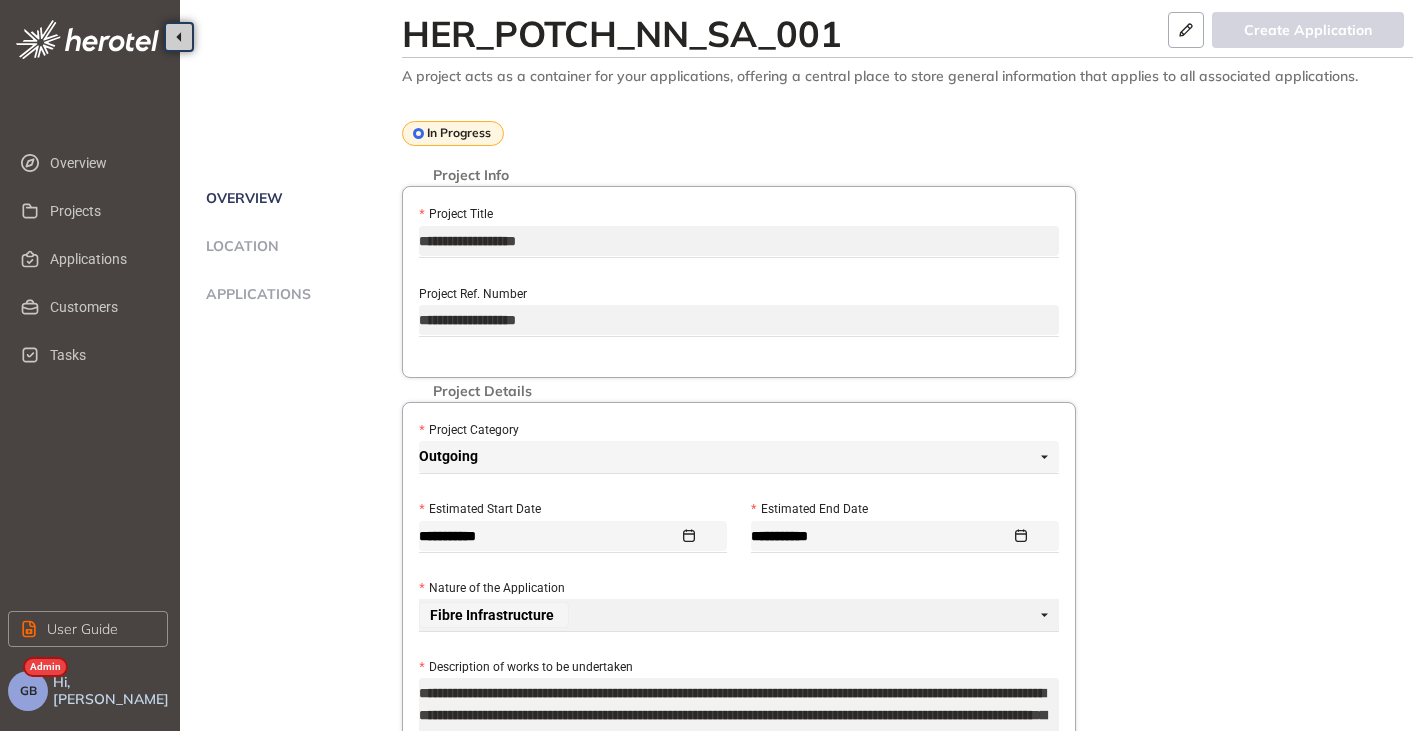 click on "Applications" at bounding box center [255, 294] 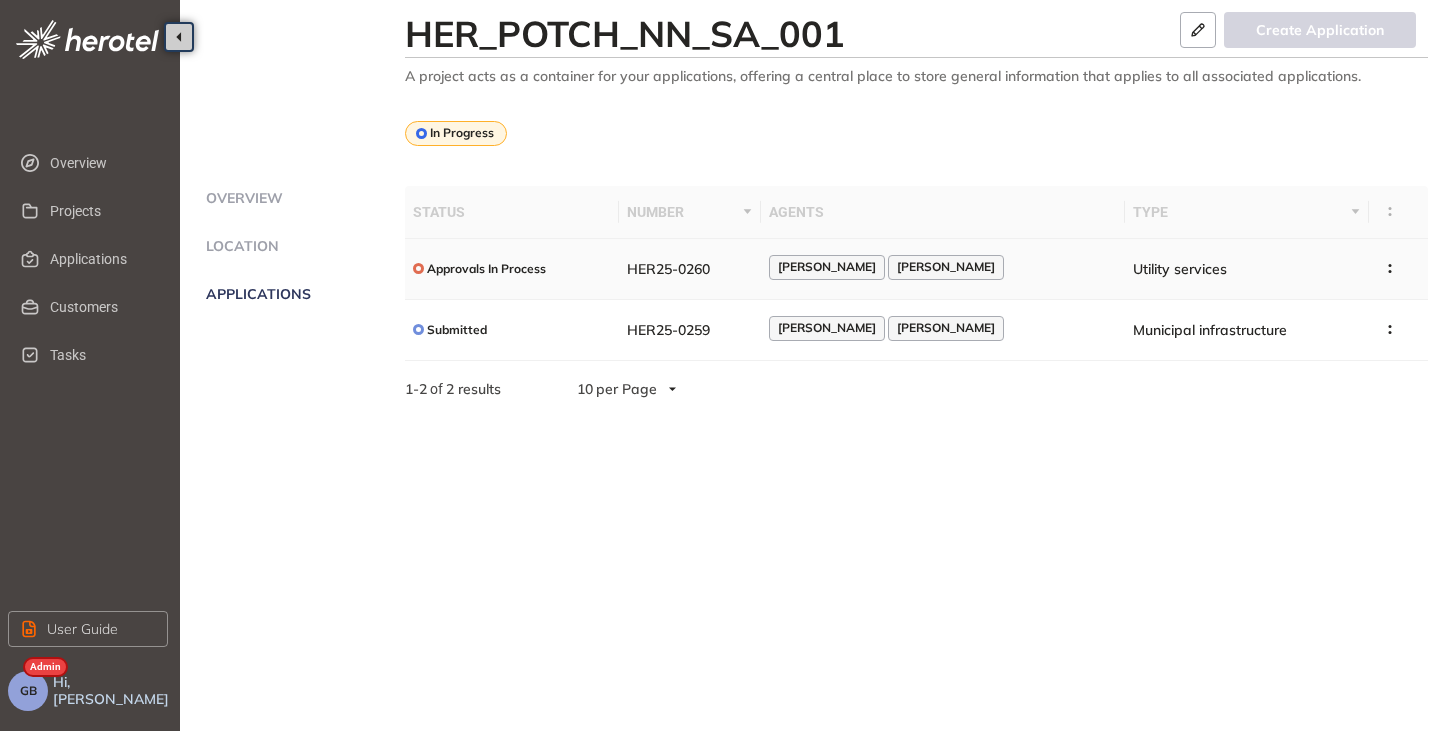 click on "Approvals In Process" at bounding box center [512, 268] 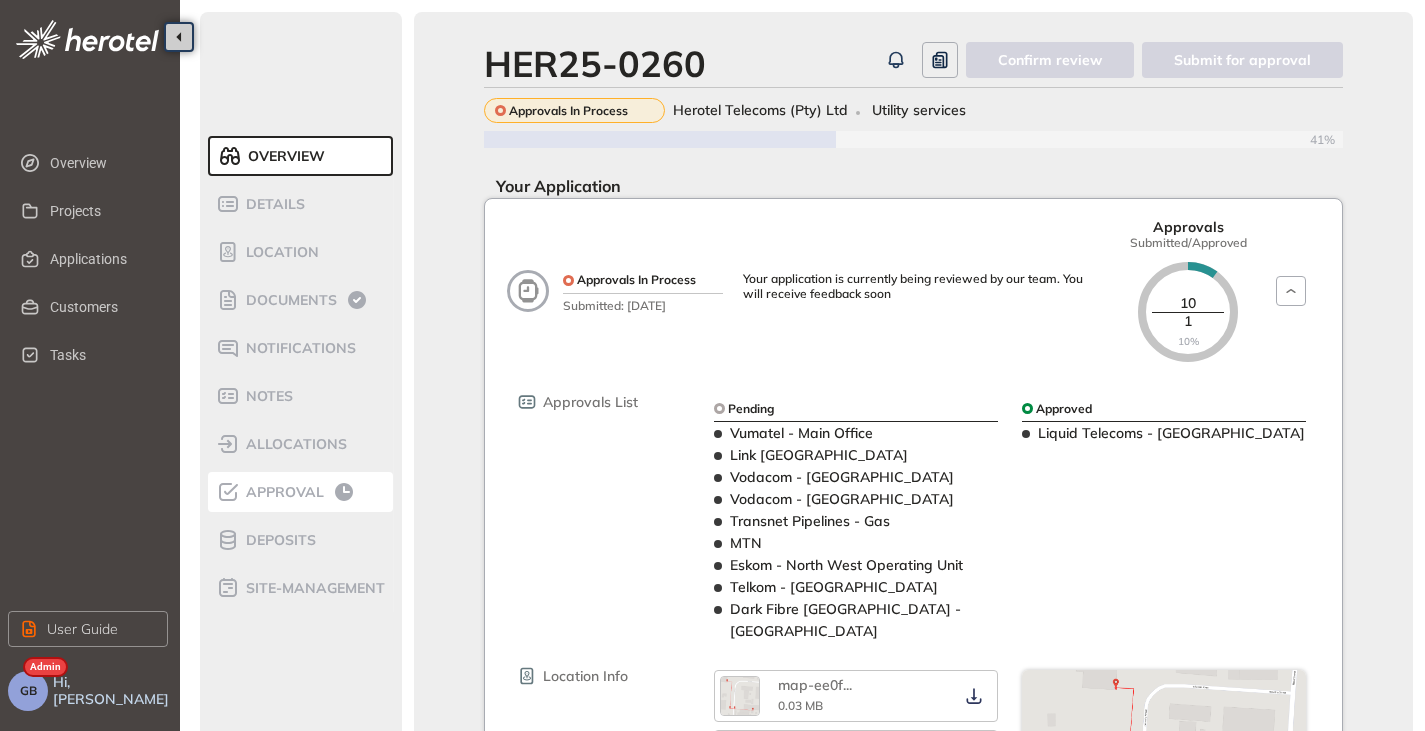 click on "Approval" at bounding box center (282, 492) 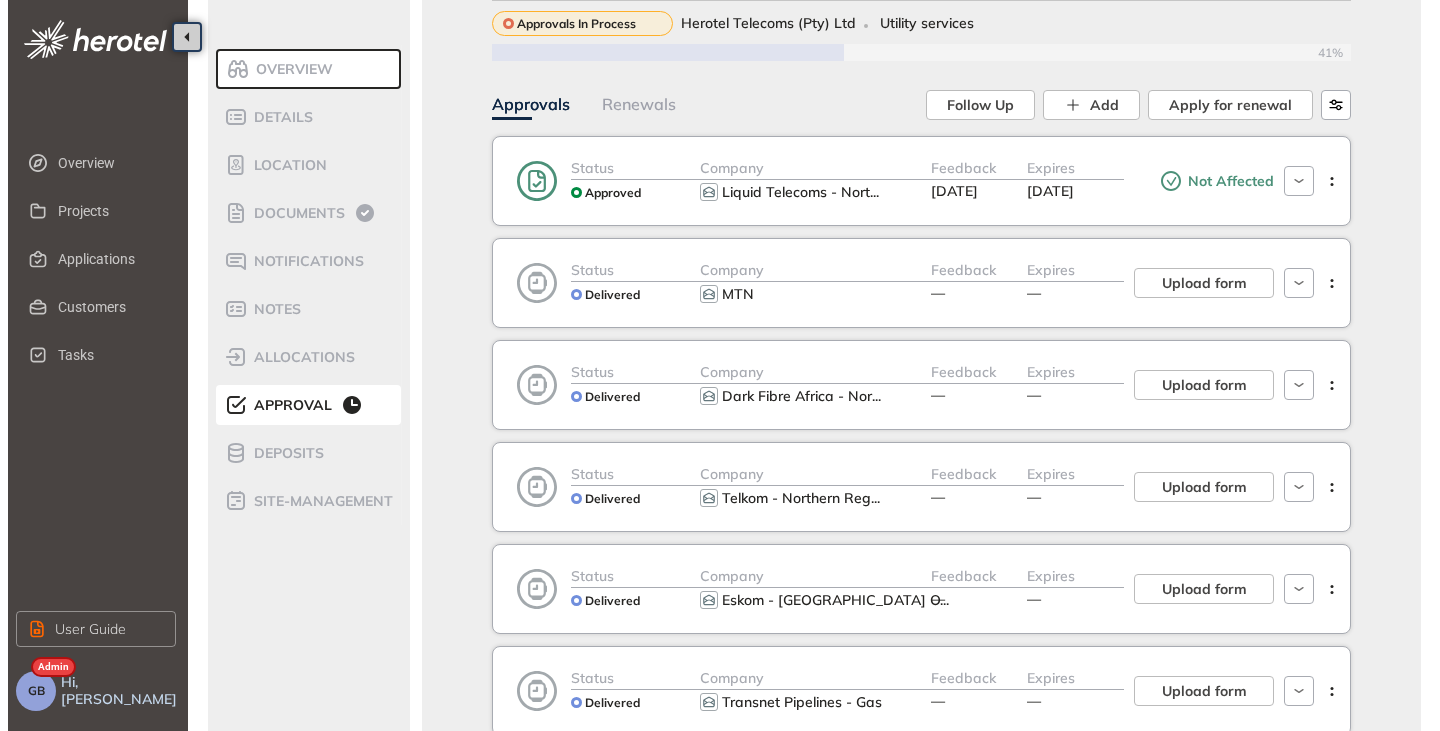 scroll, scrollTop: 100, scrollLeft: 0, axis: vertical 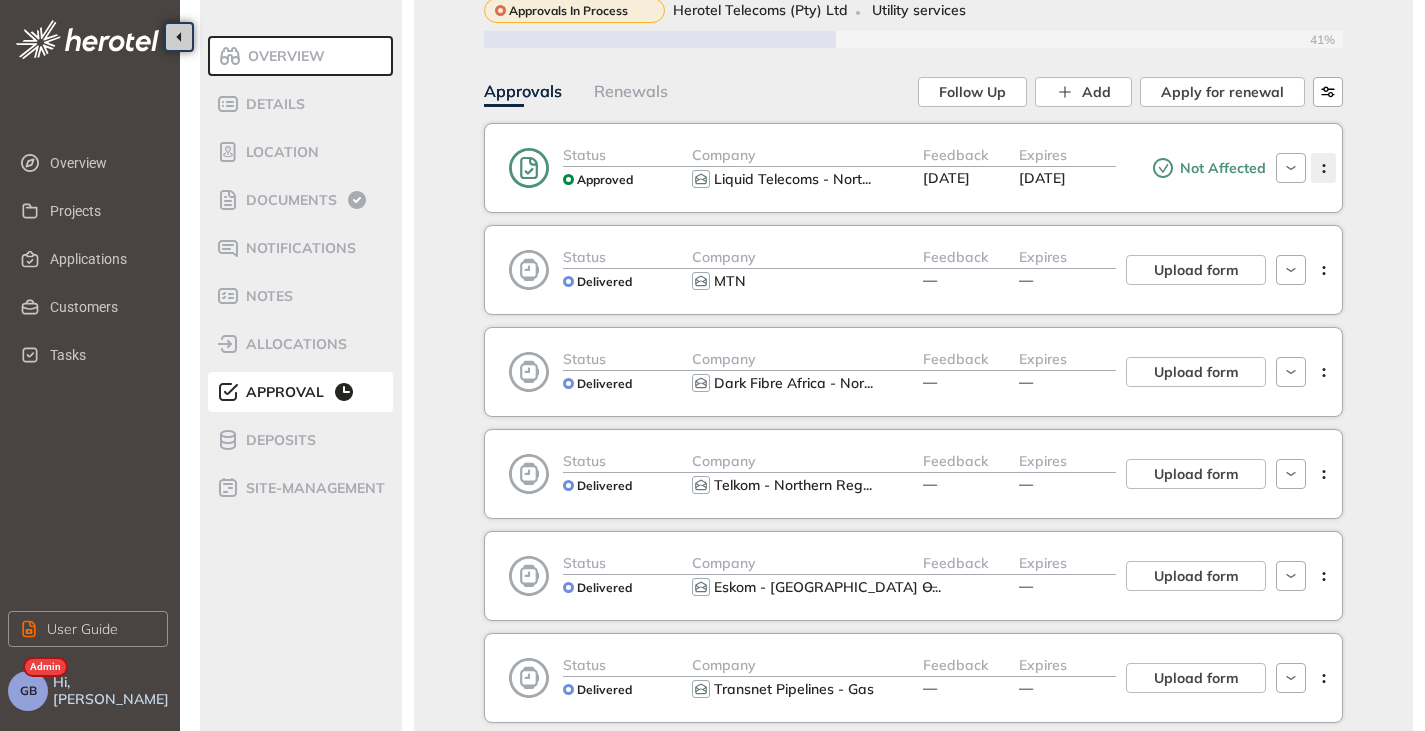 click 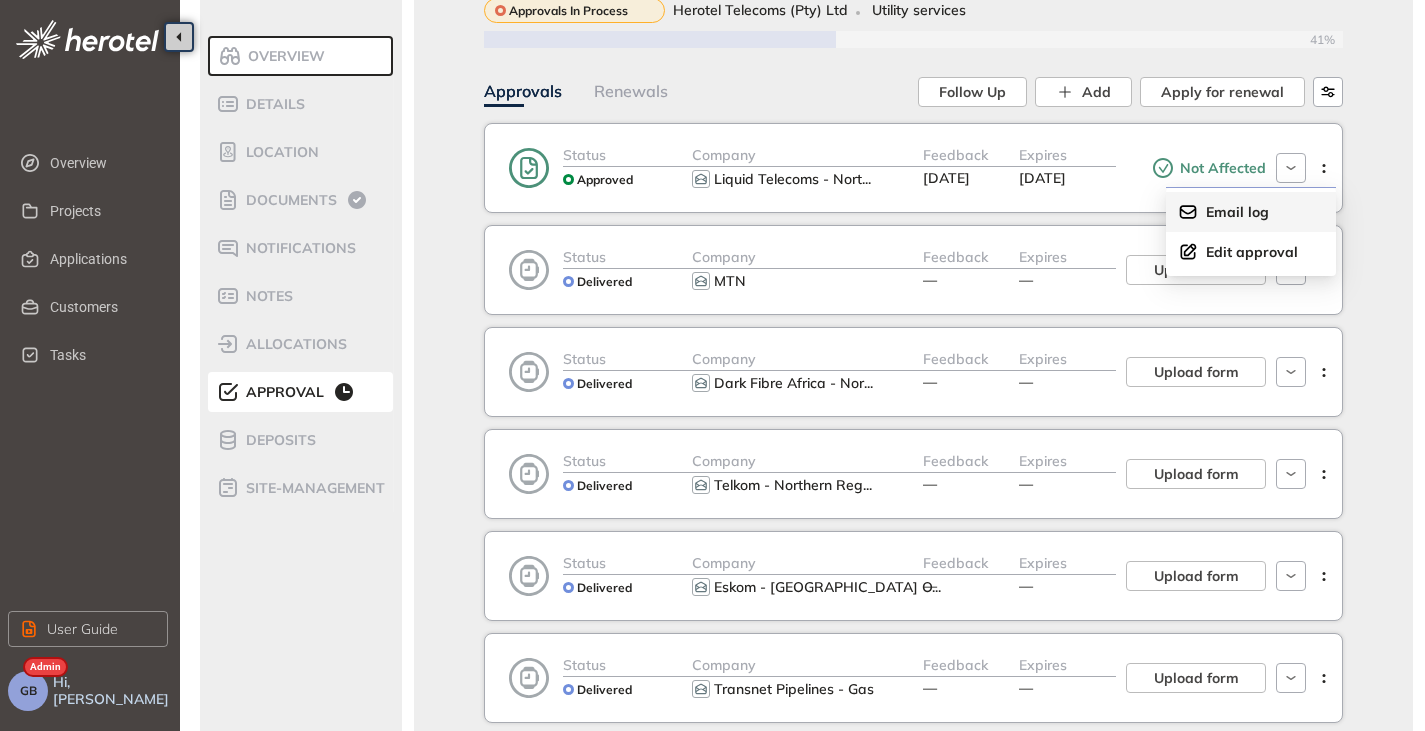 click on "Email log" at bounding box center (1237, 212) 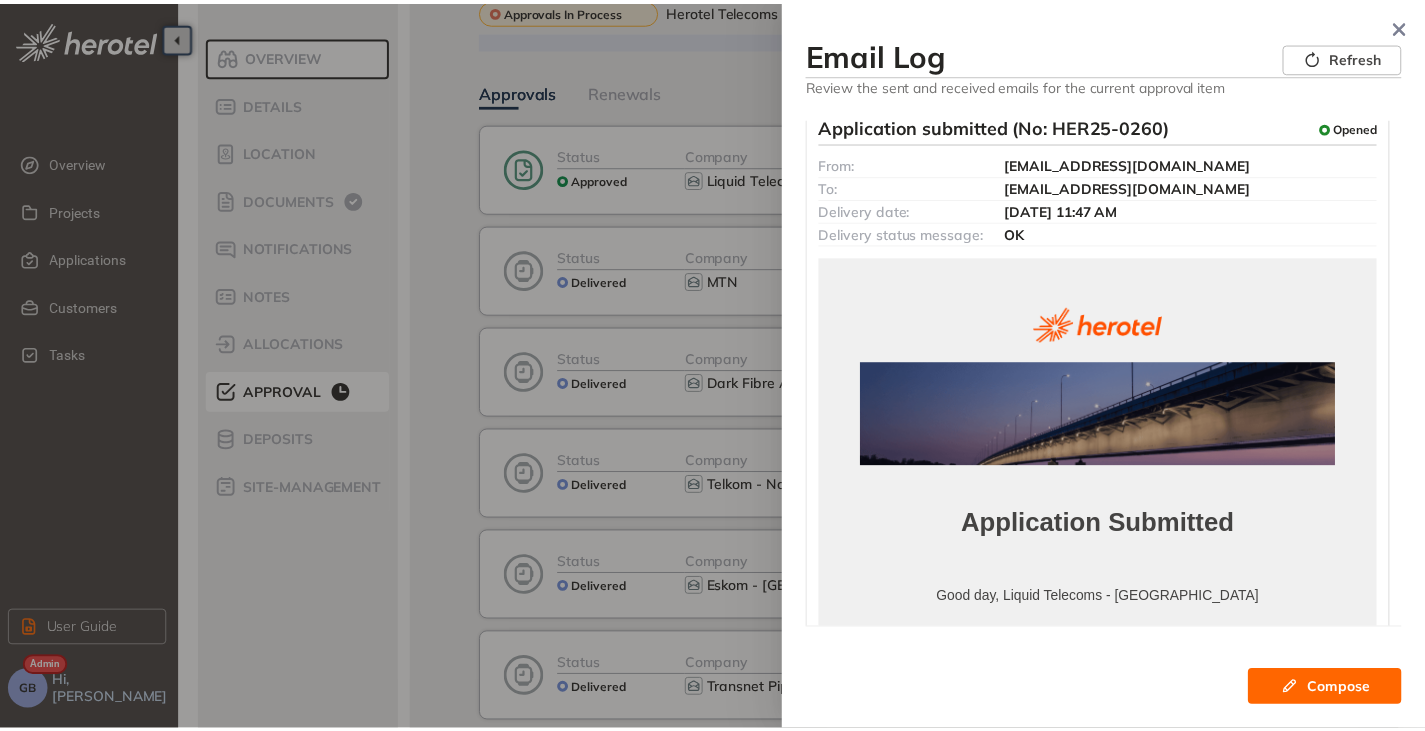 scroll, scrollTop: 0, scrollLeft: 0, axis: both 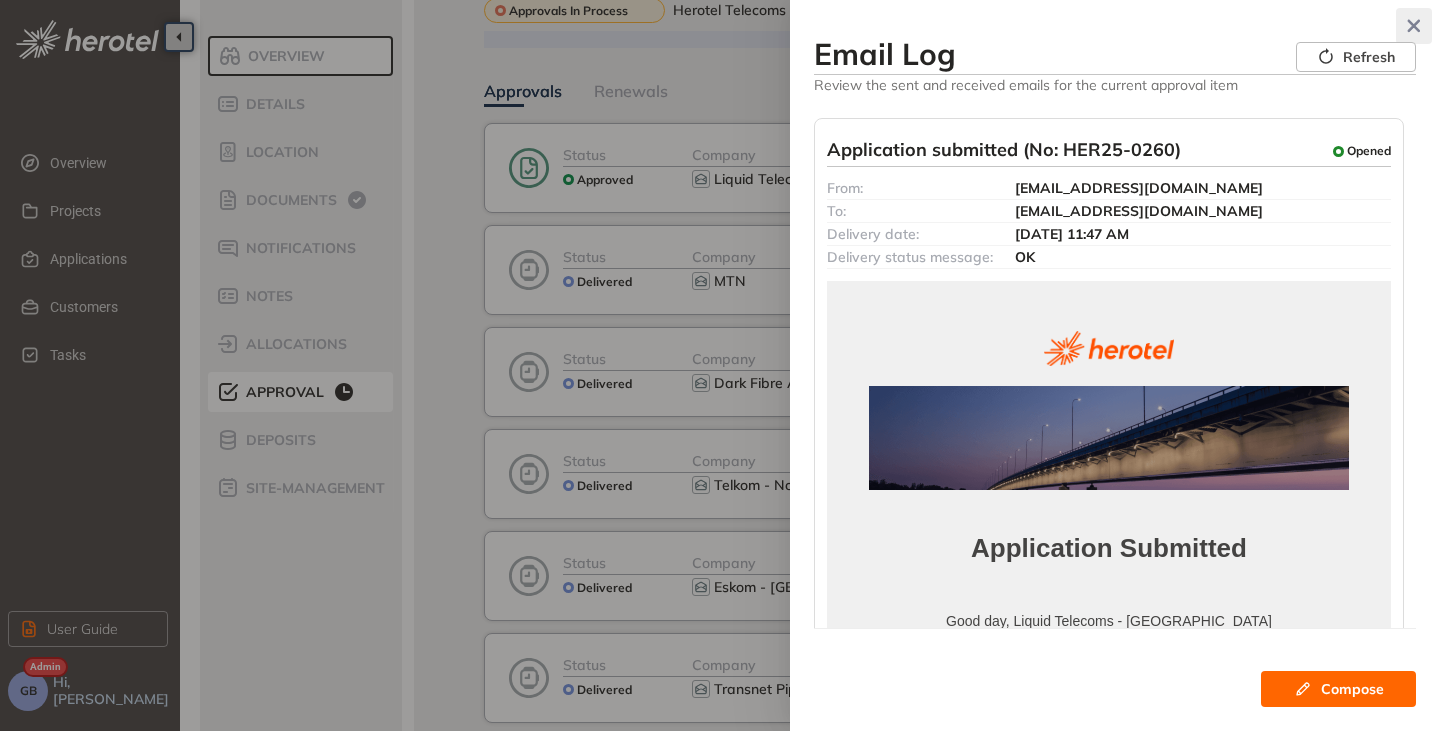 click 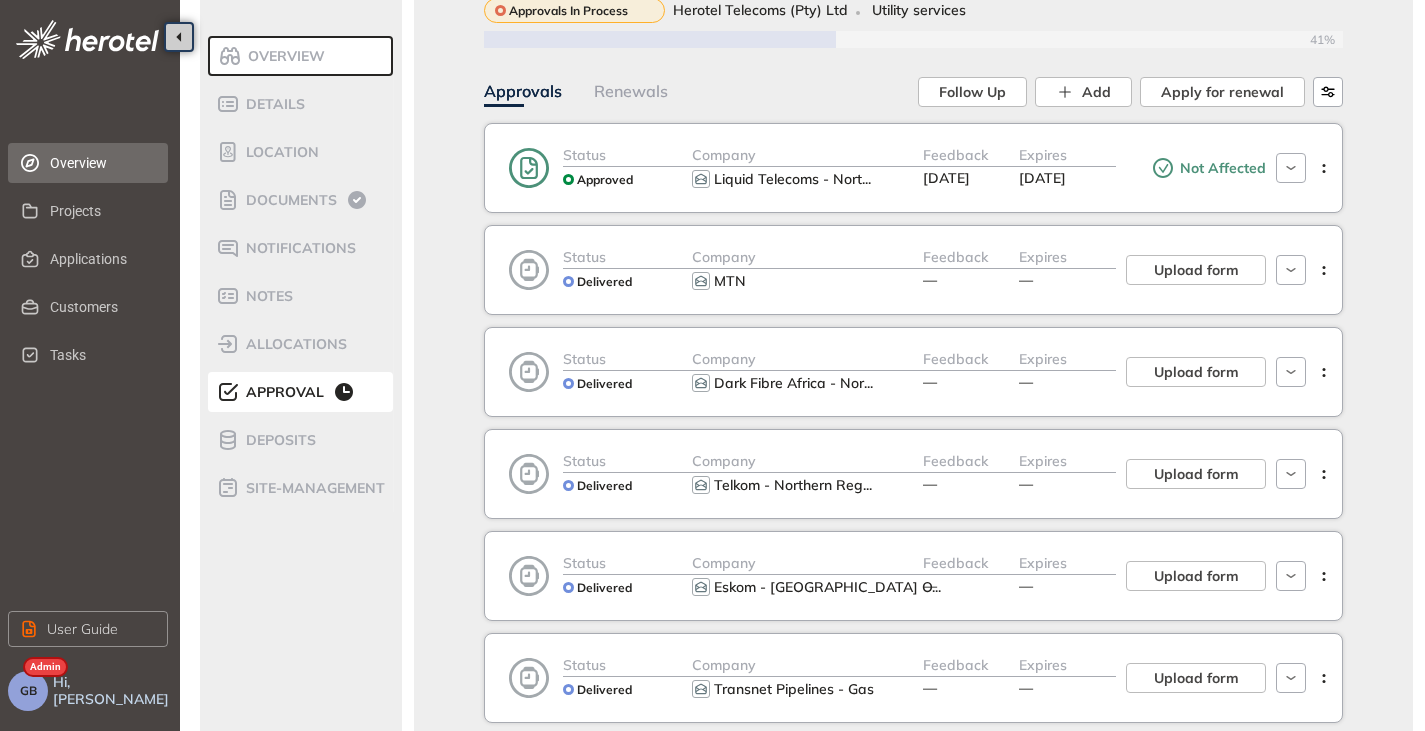 click on "Overview" at bounding box center (101, 163) 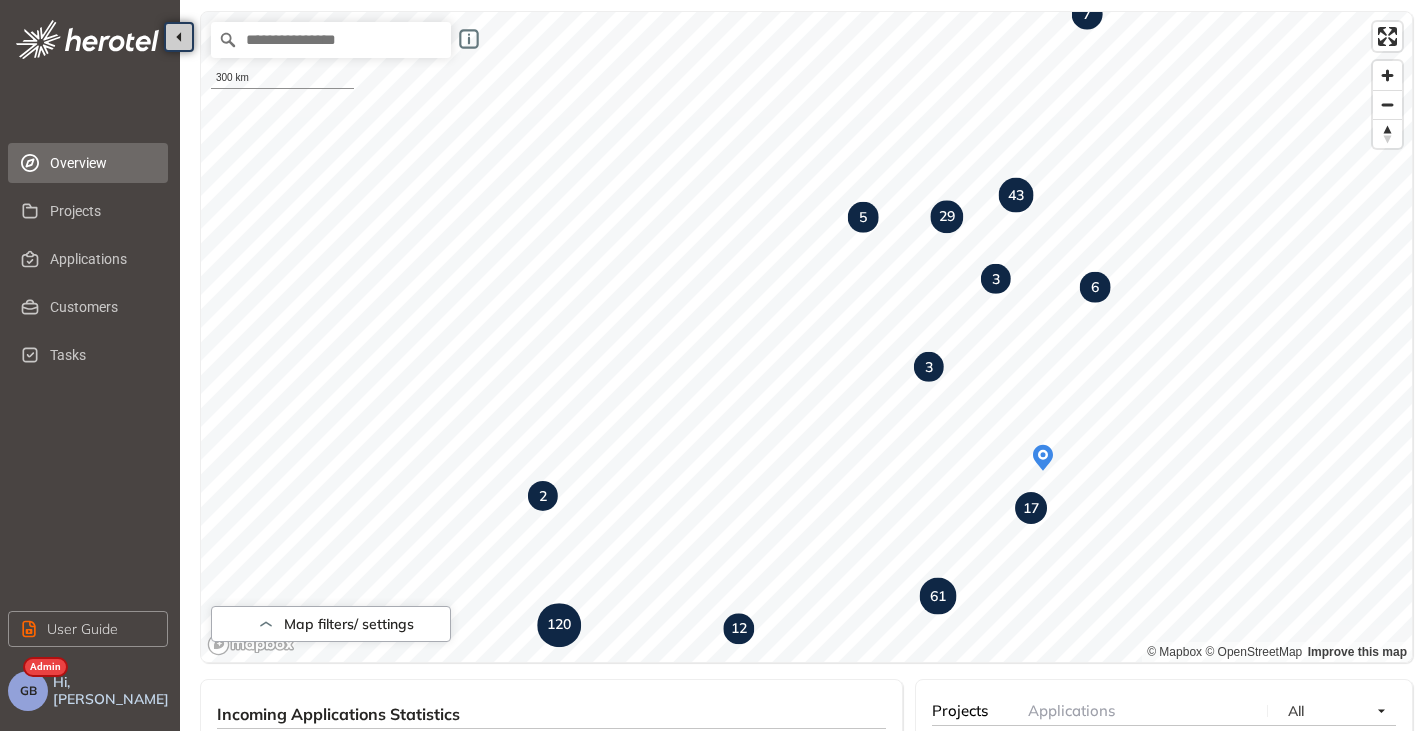 scroll, scrollTop: 0, scrollLeft: 0, axis: both 